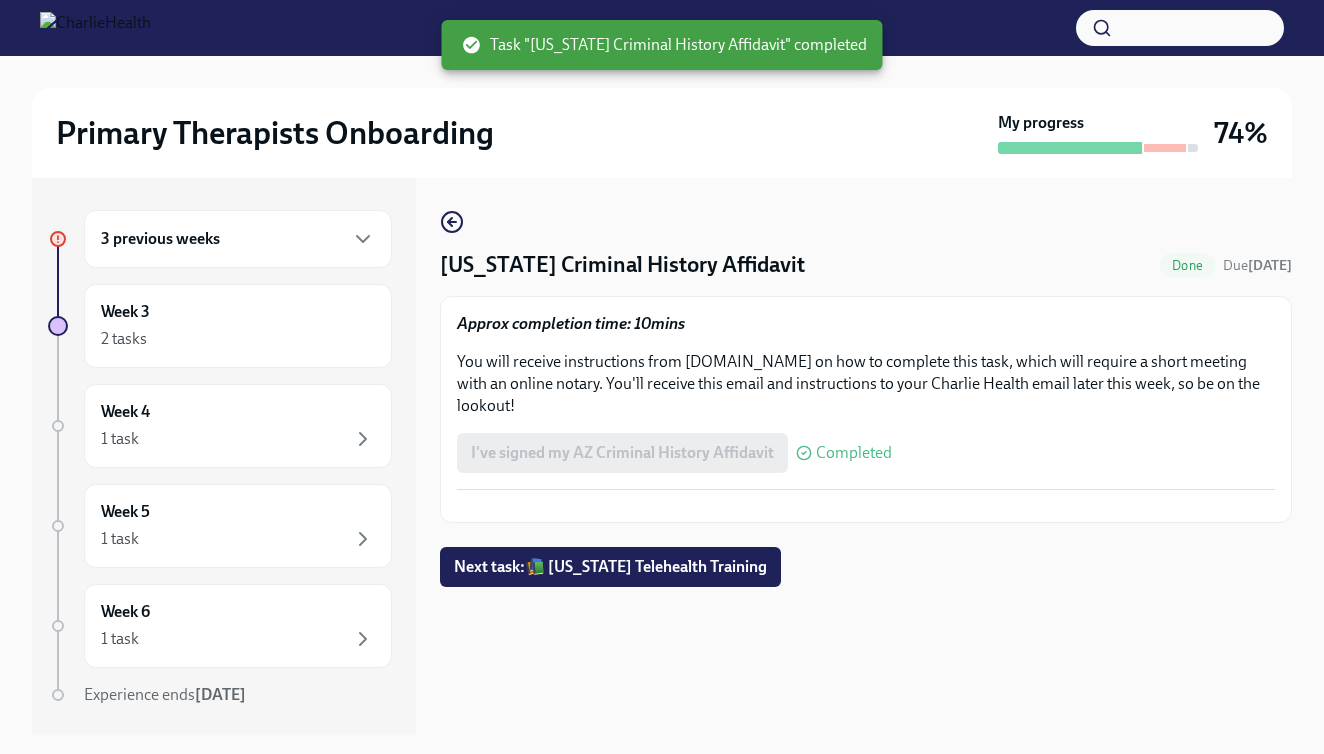 scroll, scrollTop: 0, scrollLeft: 0, axis: both 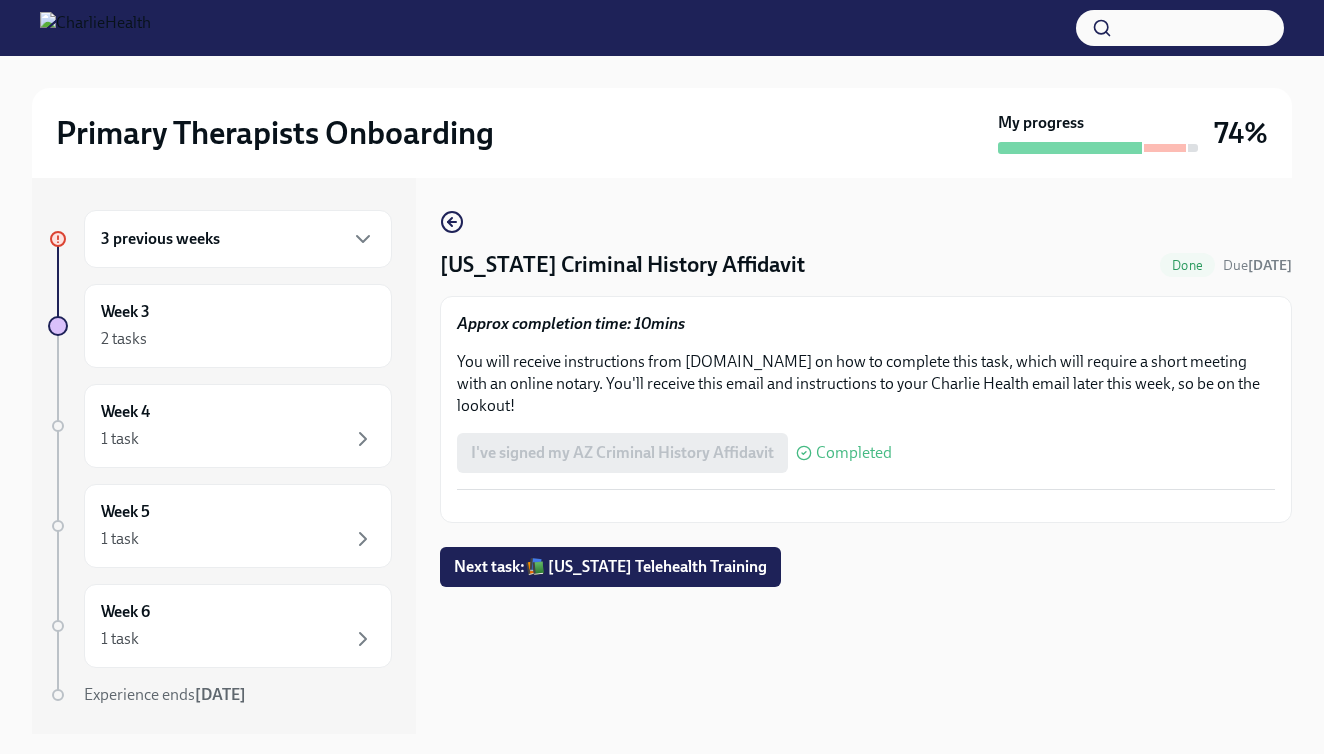 click at bounding box center (662, 28) 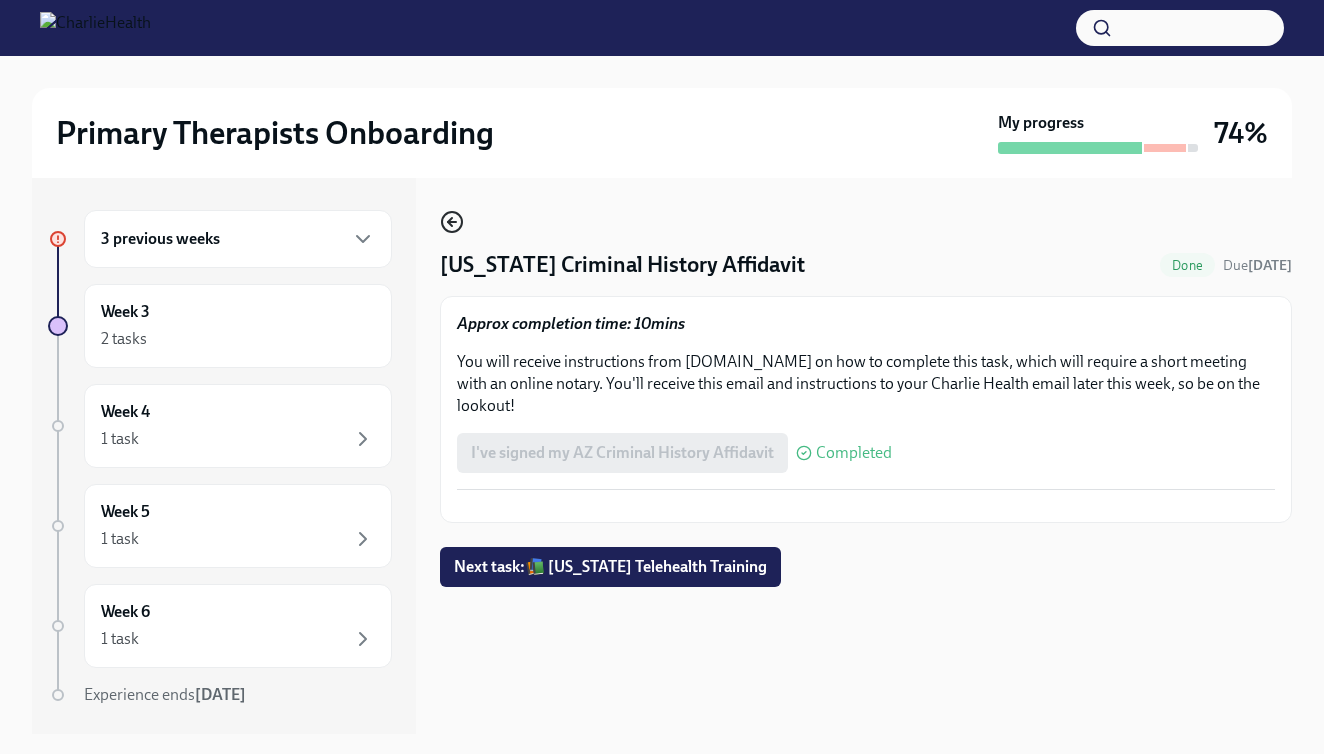 click 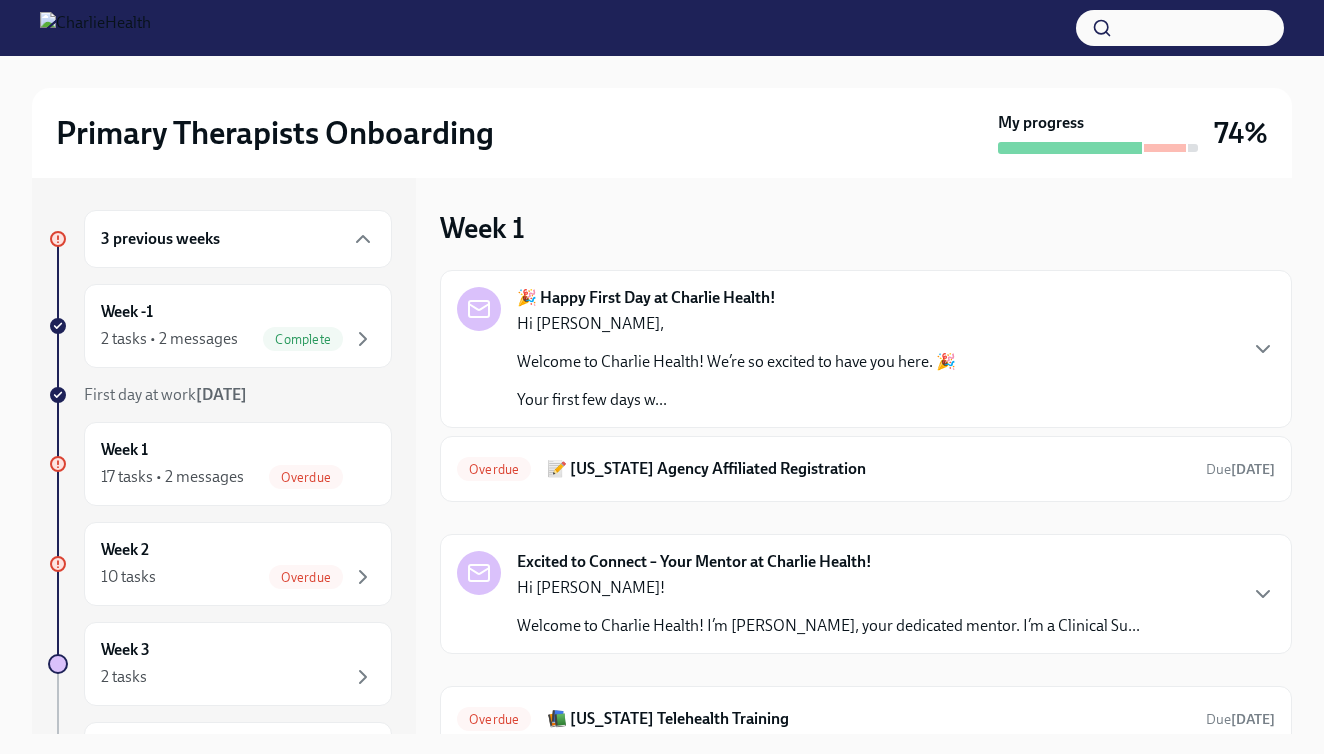 click on "🎉 Happy First Day at Charlie Health! Hi Anthony,
Welcome to Charlie Health! We’re so excited to have you here. 🎉
Your first few days w... Overdue 📝 Washington Agency Affiliated Registration Due  12 days ago Excited to Connect – Your Mentor at Charlie Health! Hi Anthony!
Welcome to Charlie Health! I’m Alysson Thewes, your dedicated mentor. I’m a Clinical Su... Overdue 📚 Washington Telehealth Training Due  5 days ago Overdue 📊 Measurement-Based Care (MBC) Training Due  10 days ago" at bounding box center [866, 560] 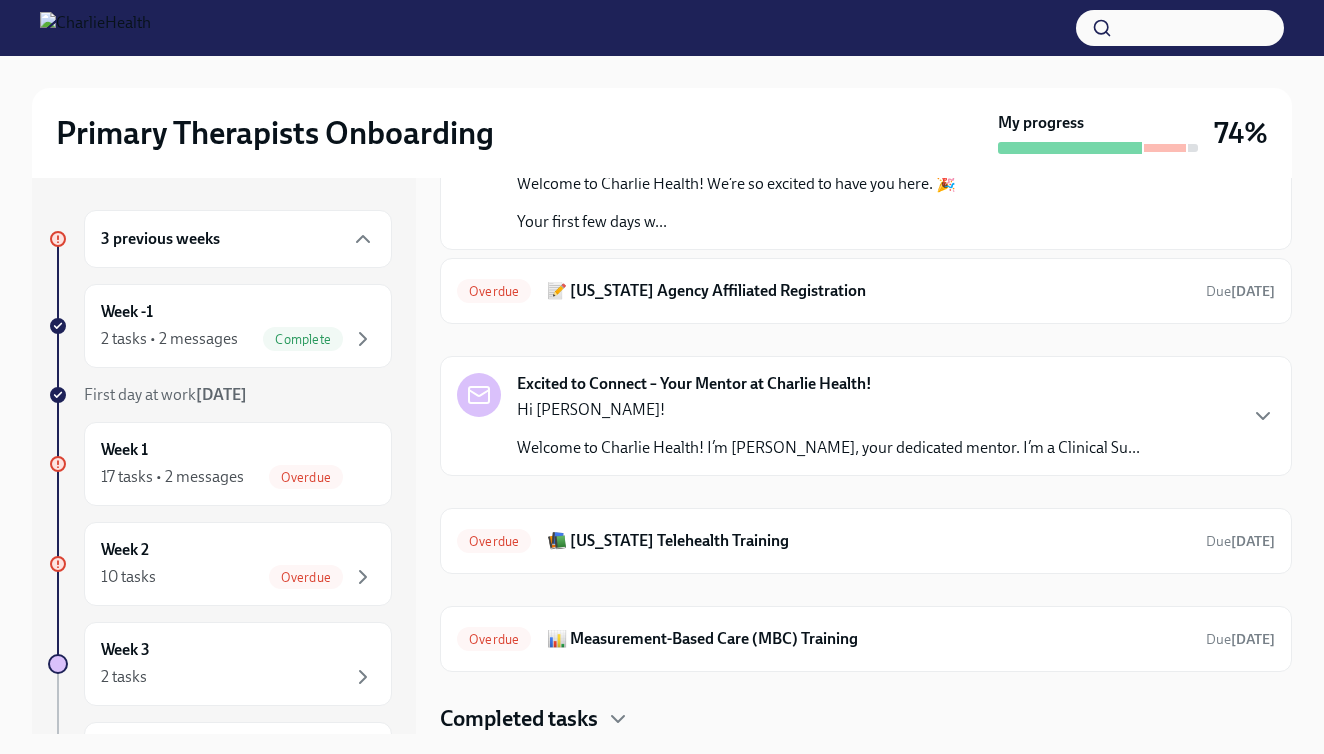 scroll, scrollTop: 178, scrollLeft: 0, axis: vertical 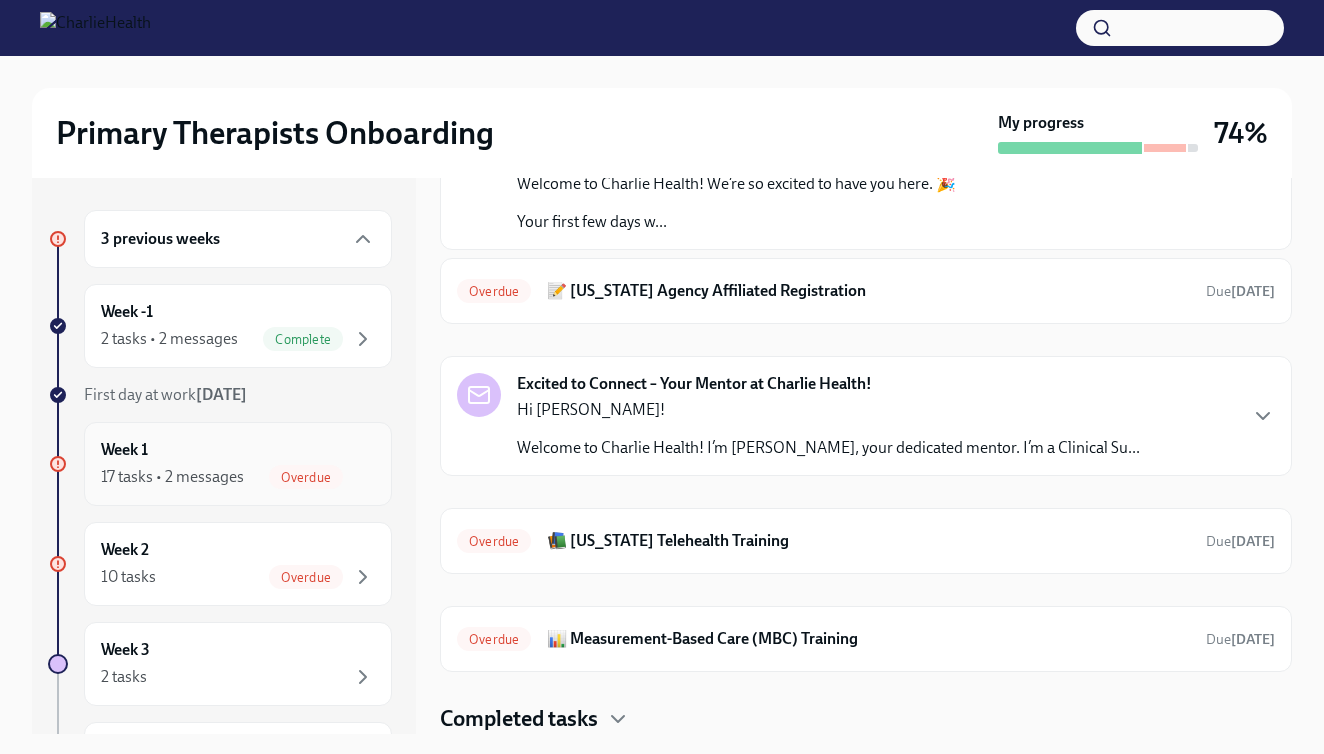 click on "17 tasks • 2 messages" at bounding box center (172, 477) 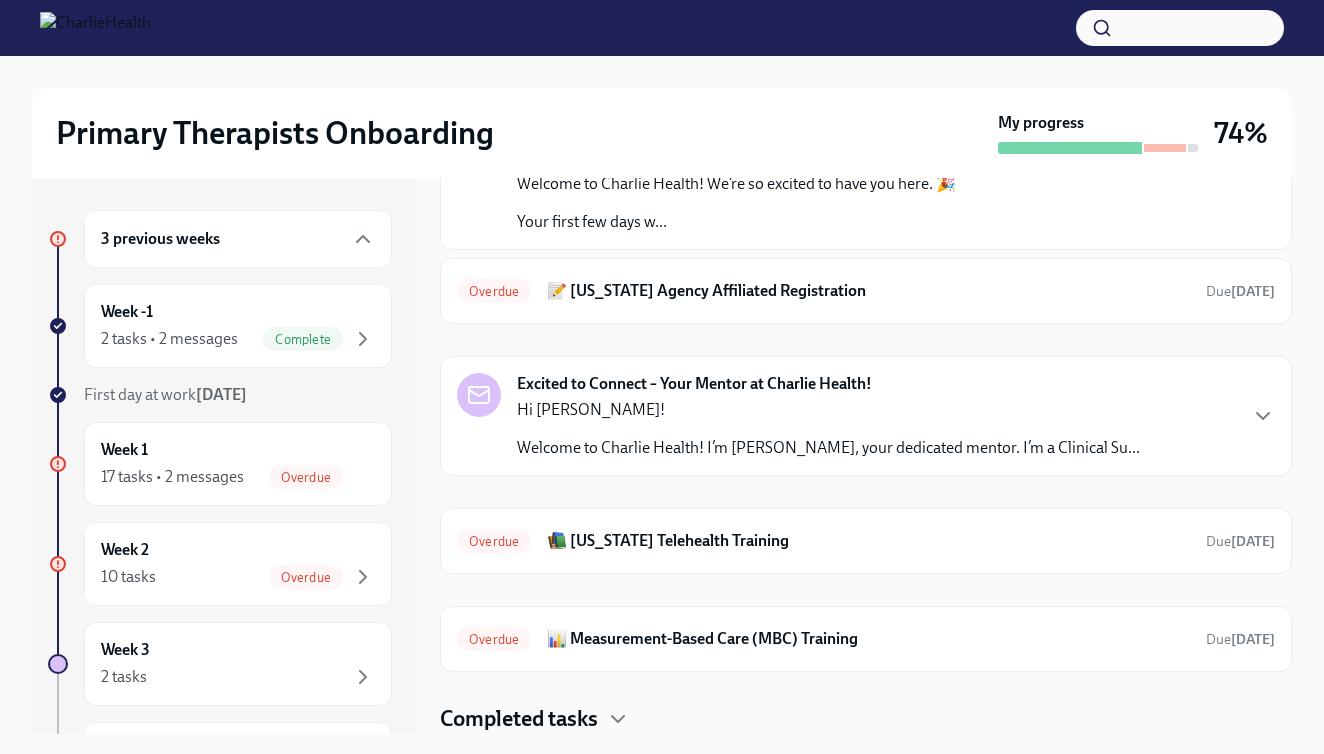 click on "3 previous weeks Week -1 2 tasks • 2 messages Complete First day at work  Jun 30th Week 1 17 tasks • 2 messages Overdue Week 2 10 tasks Overdue Week 3 2 tasks Week 4 1 task Week 5 1 task Week 6 1 task Experience ends  Sep 6th" at bounding box center [220, 667] 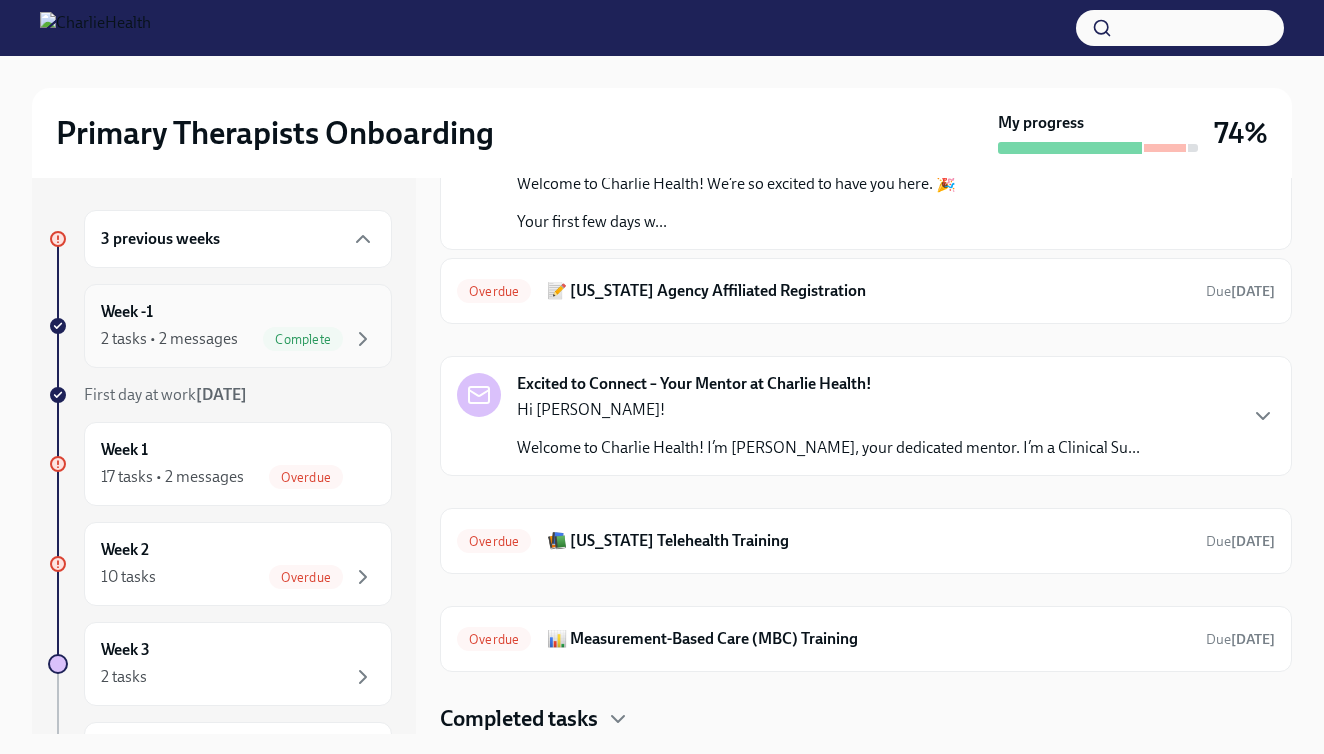 click on "Week -1 2 tasks • 2 messages Complete" at bounding box center (238, 326) 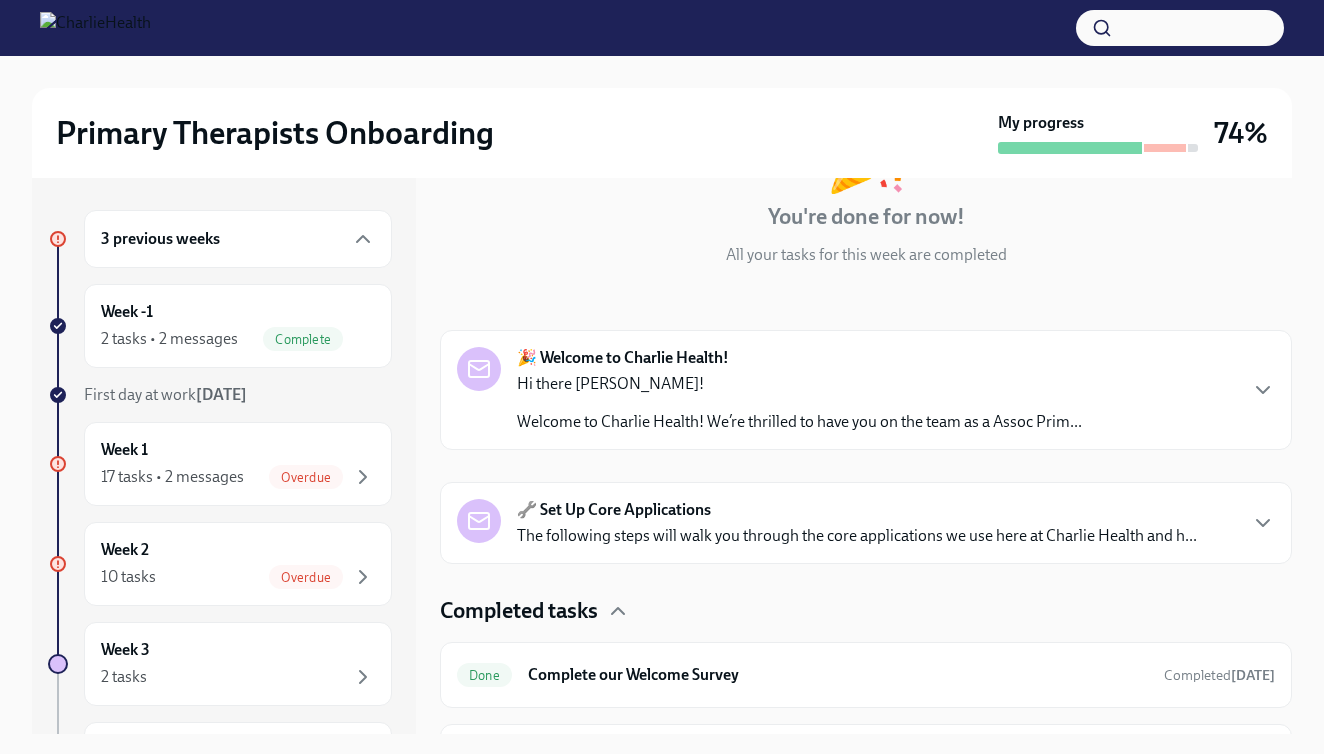 click 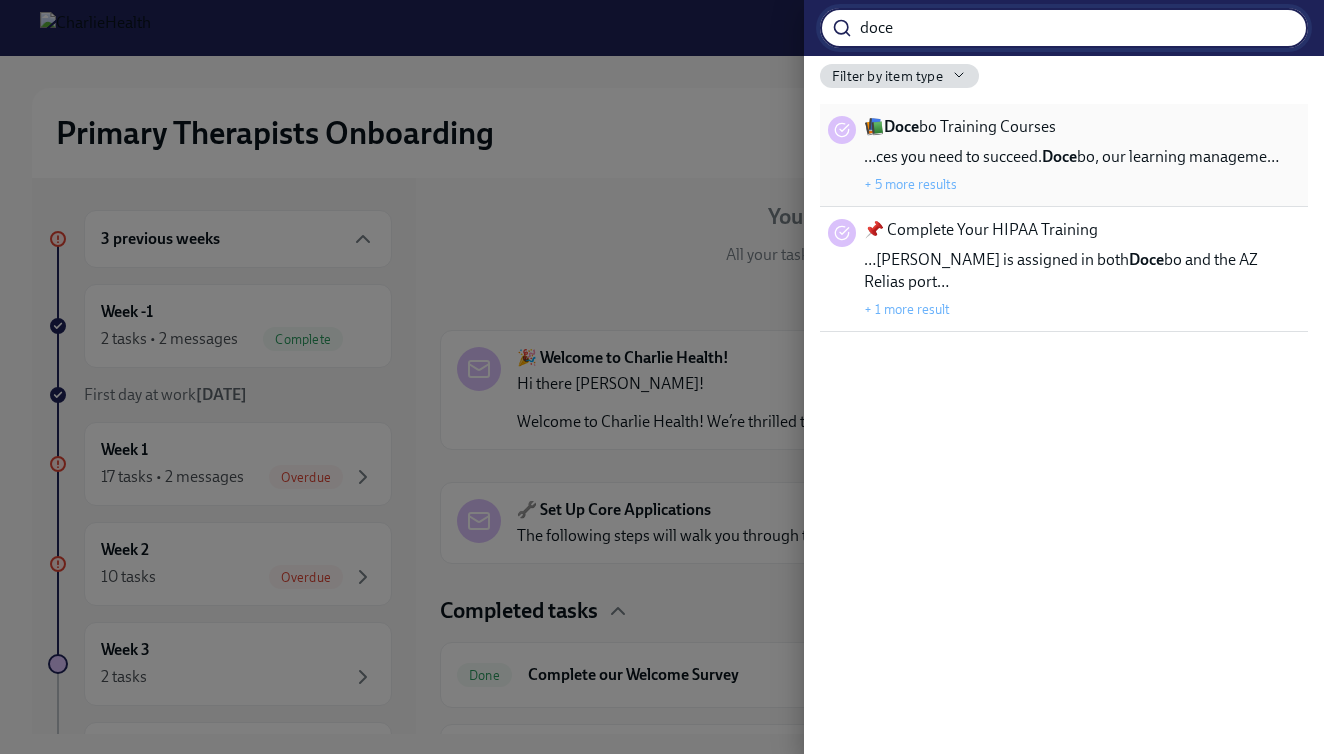 type on "doce" 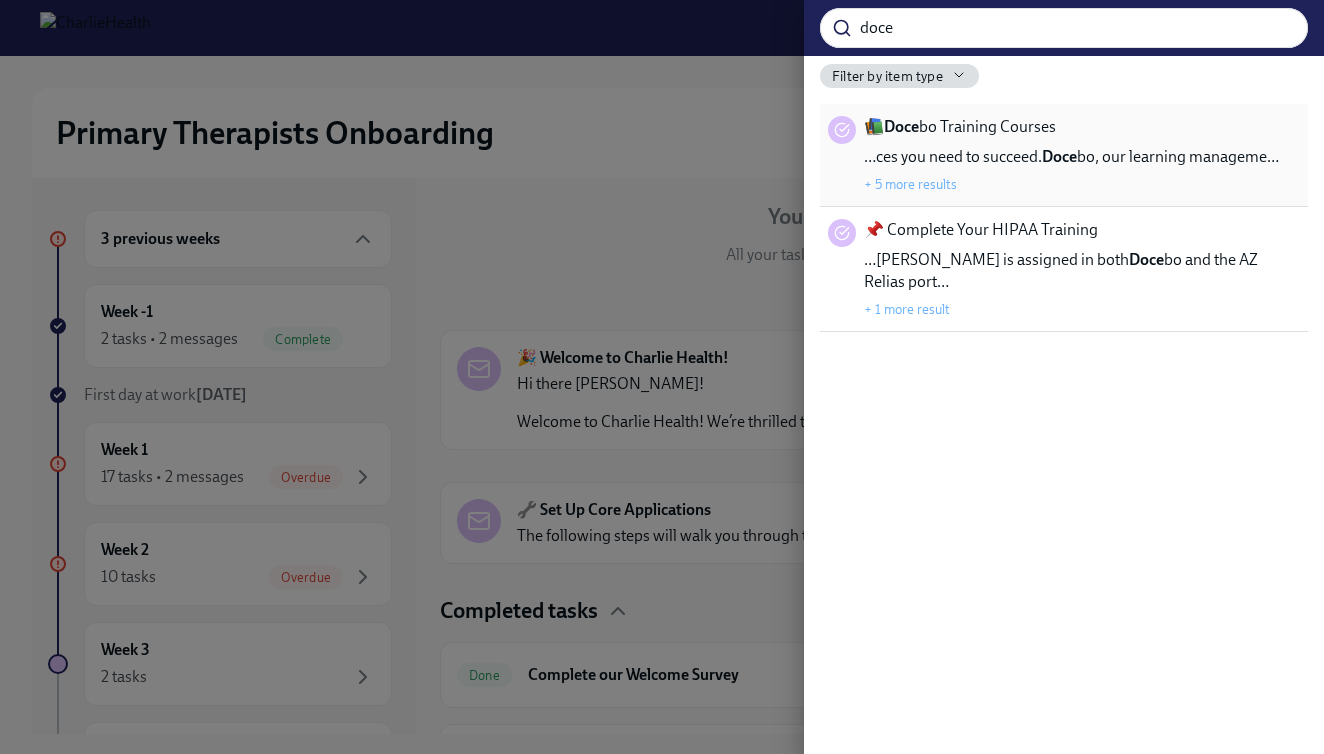 click on "…ces you need to succeed.  Doce bo, our learning manageme…" at bounding box center [1071, 157] 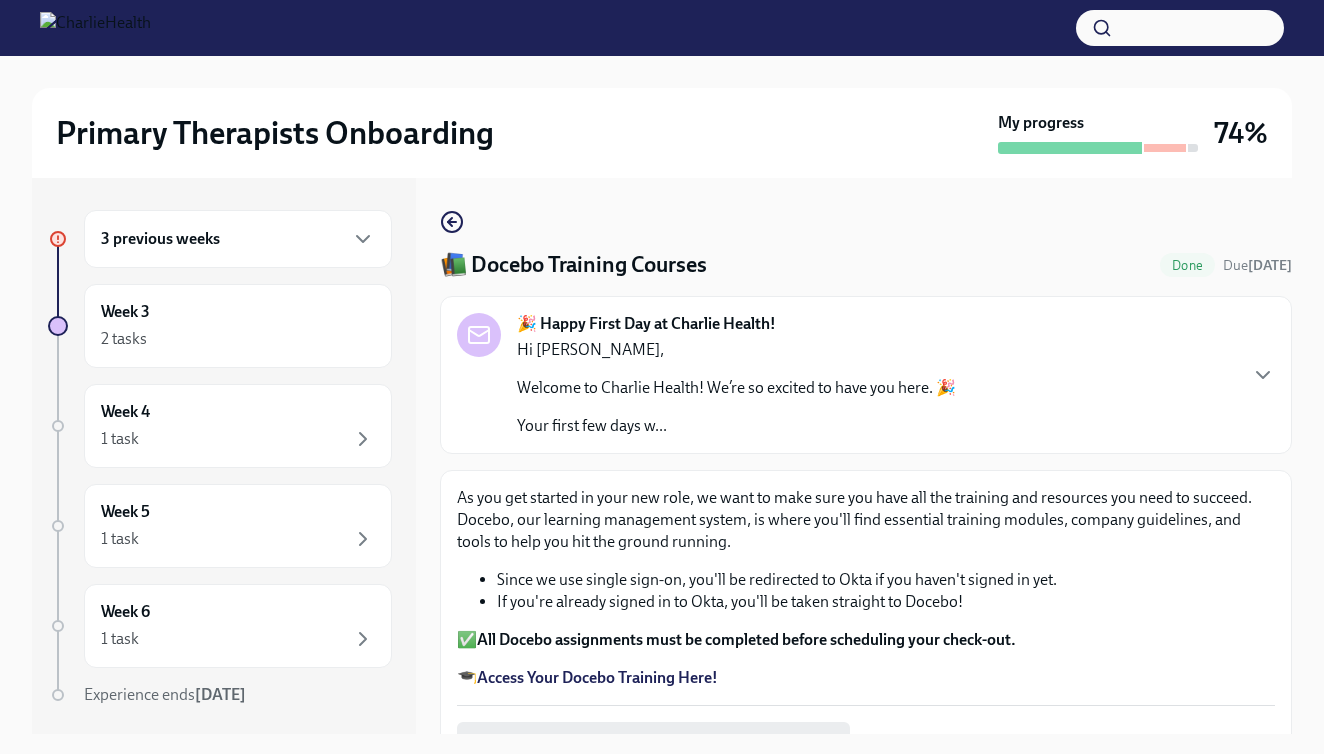 click on "As you get started in your new role, we want to make sure you have all the training and resources you need to succeed. Docebo, our learning management system, is where you'll find essential training modules, company guidelines, and tools to help you hit the ground running." at bounding box center (866, 520) 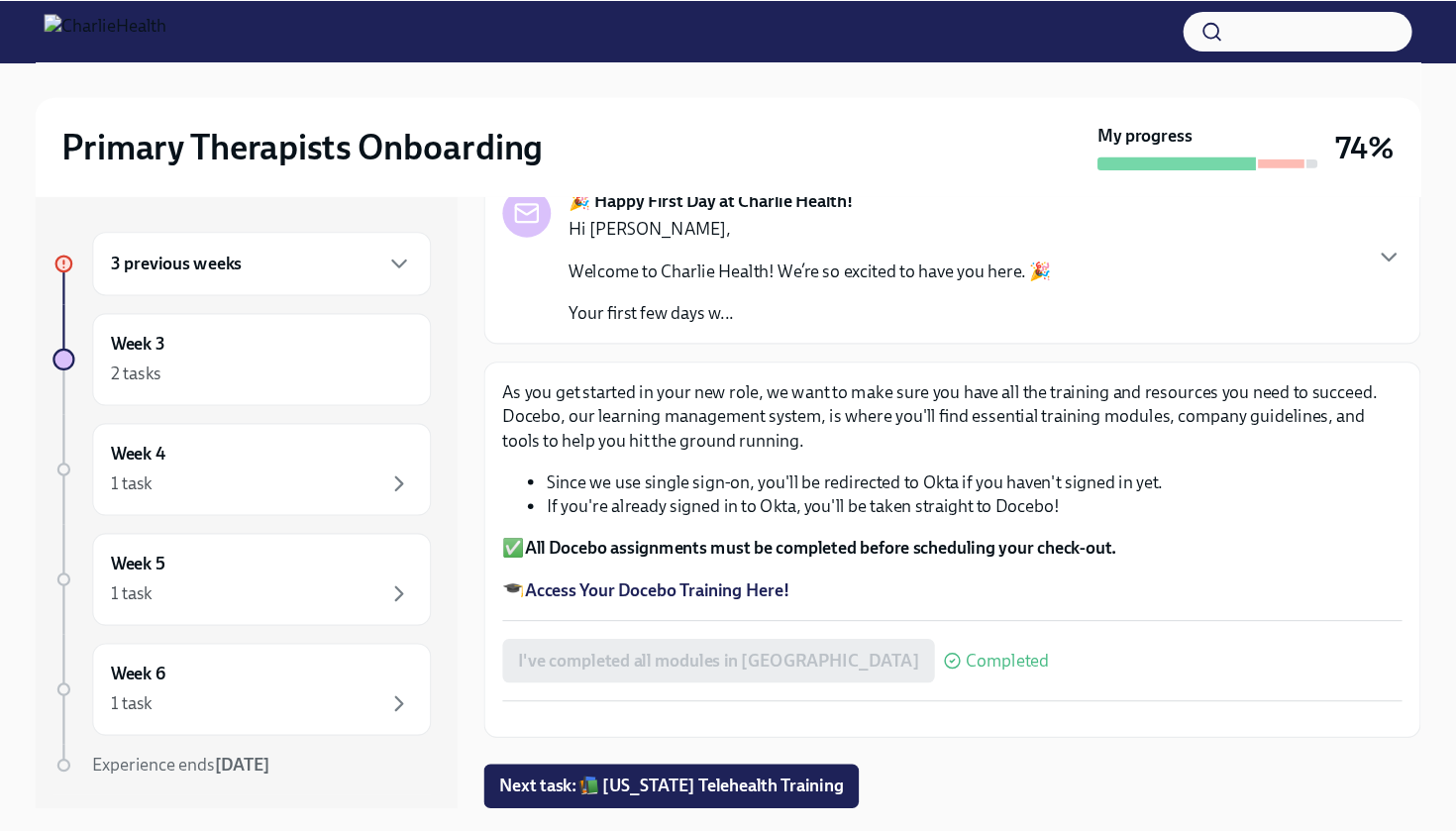 scroll, scrollTop: 206, scrollLeft: 0, axis: vertical 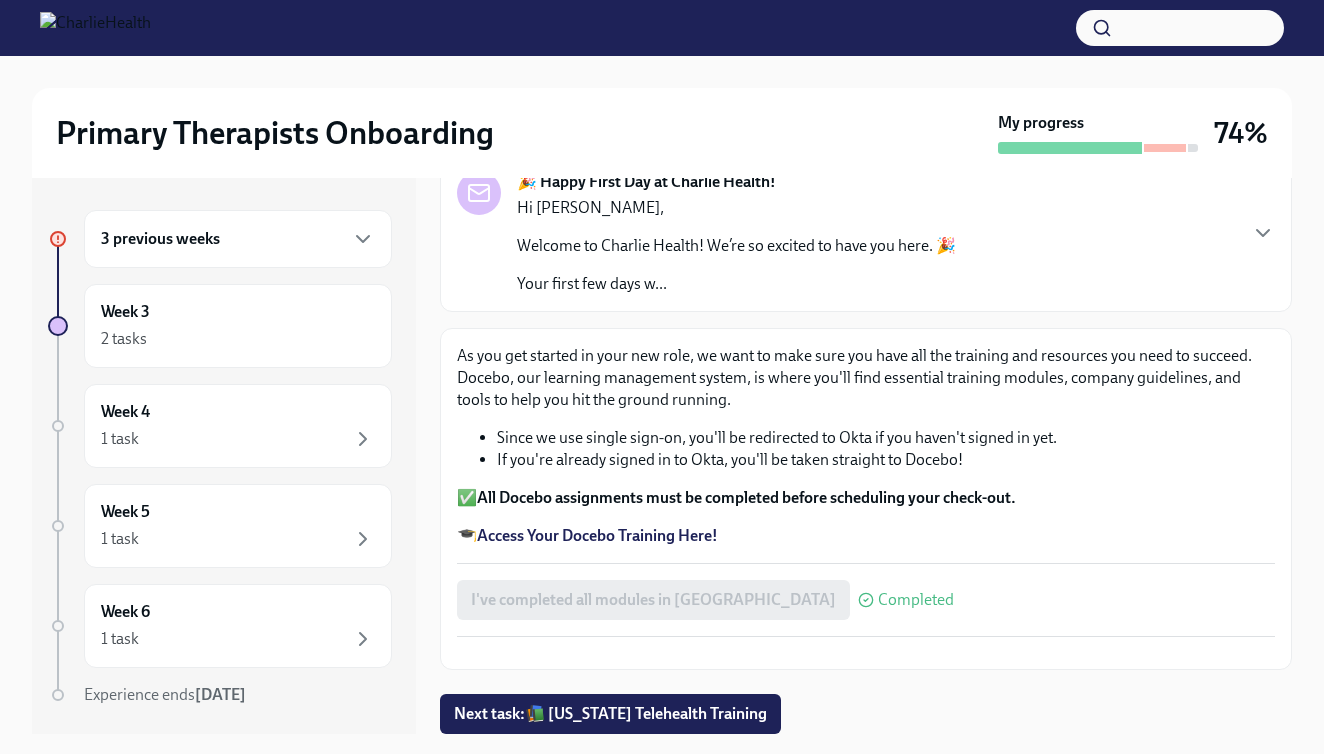 click on "Access Your Docebo Training Here!" at bounding box center (597, 535) 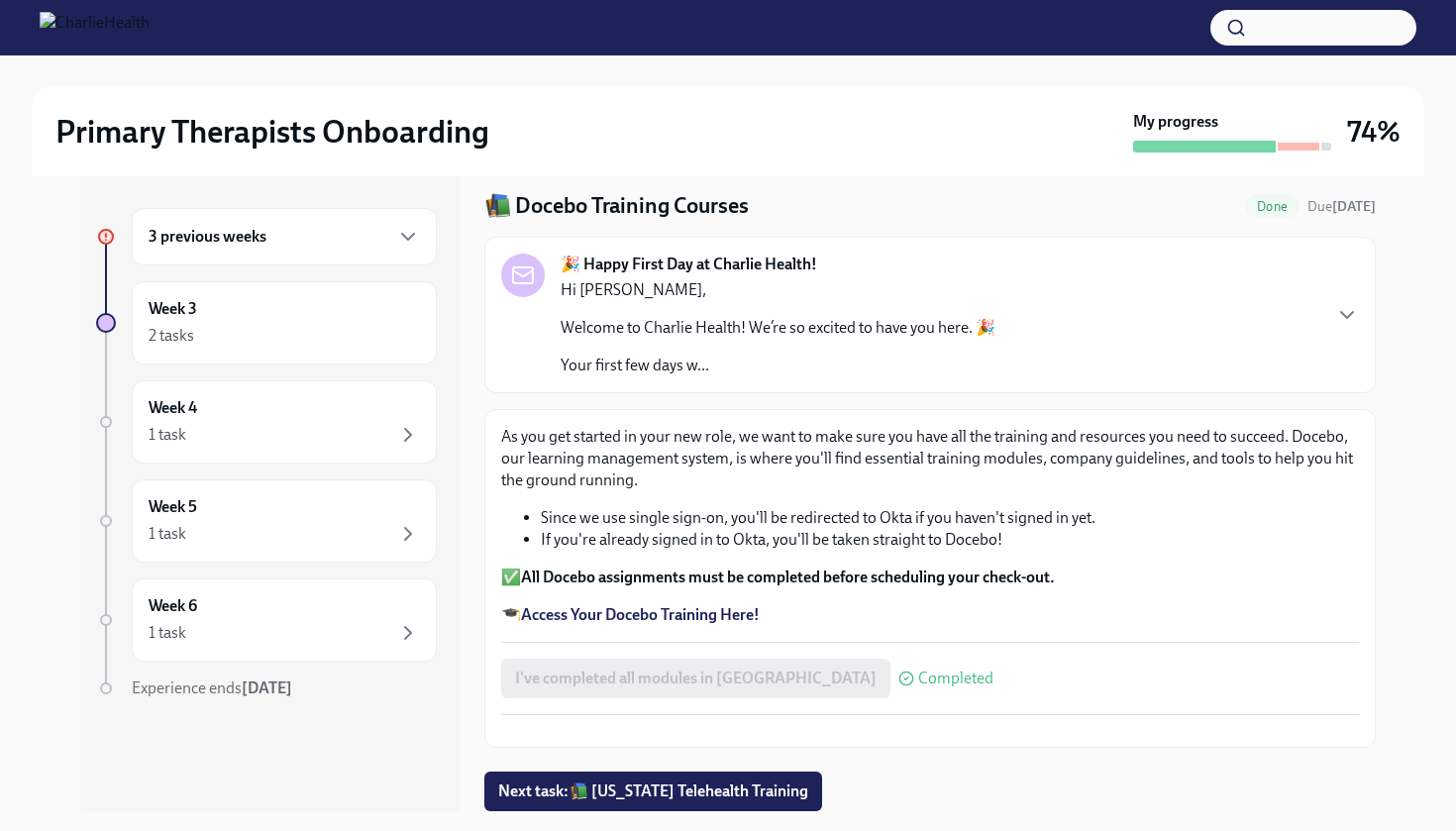 scroll, scrollTop: 0, scrollLeft: 0, axis: both 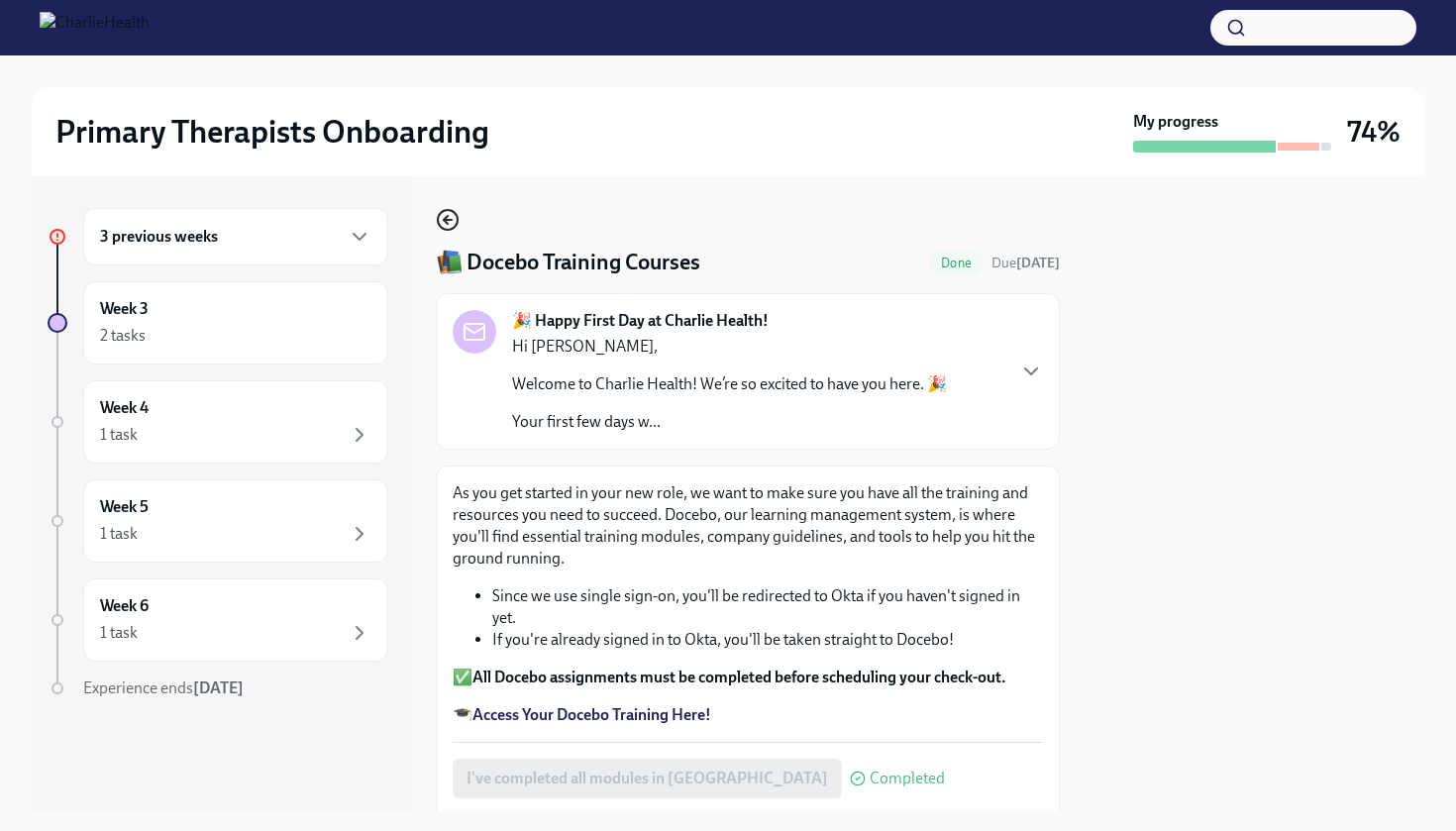 click 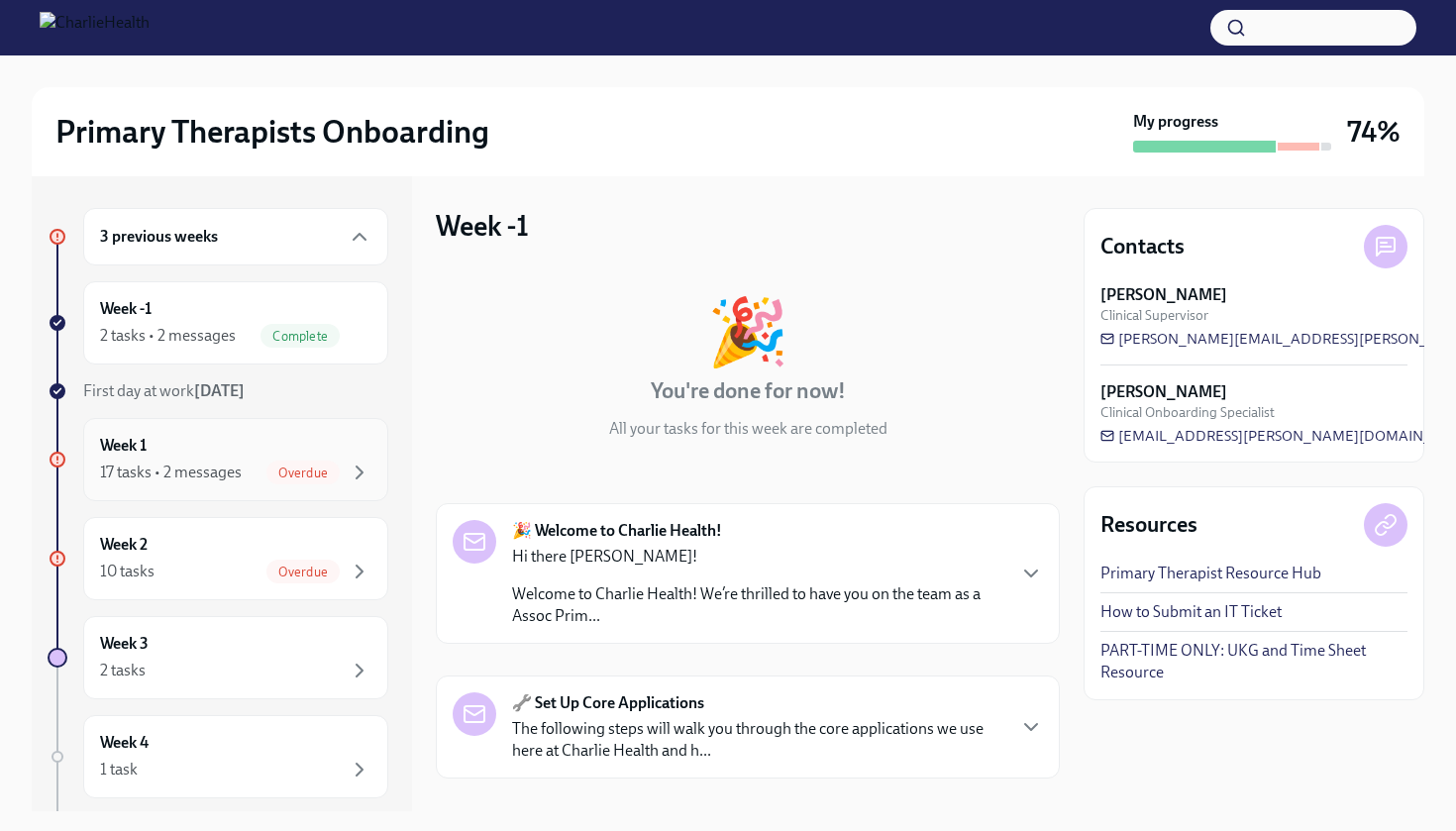 click on "17 tasks • 2 messages Overdue" at bounding box center (236, 472) 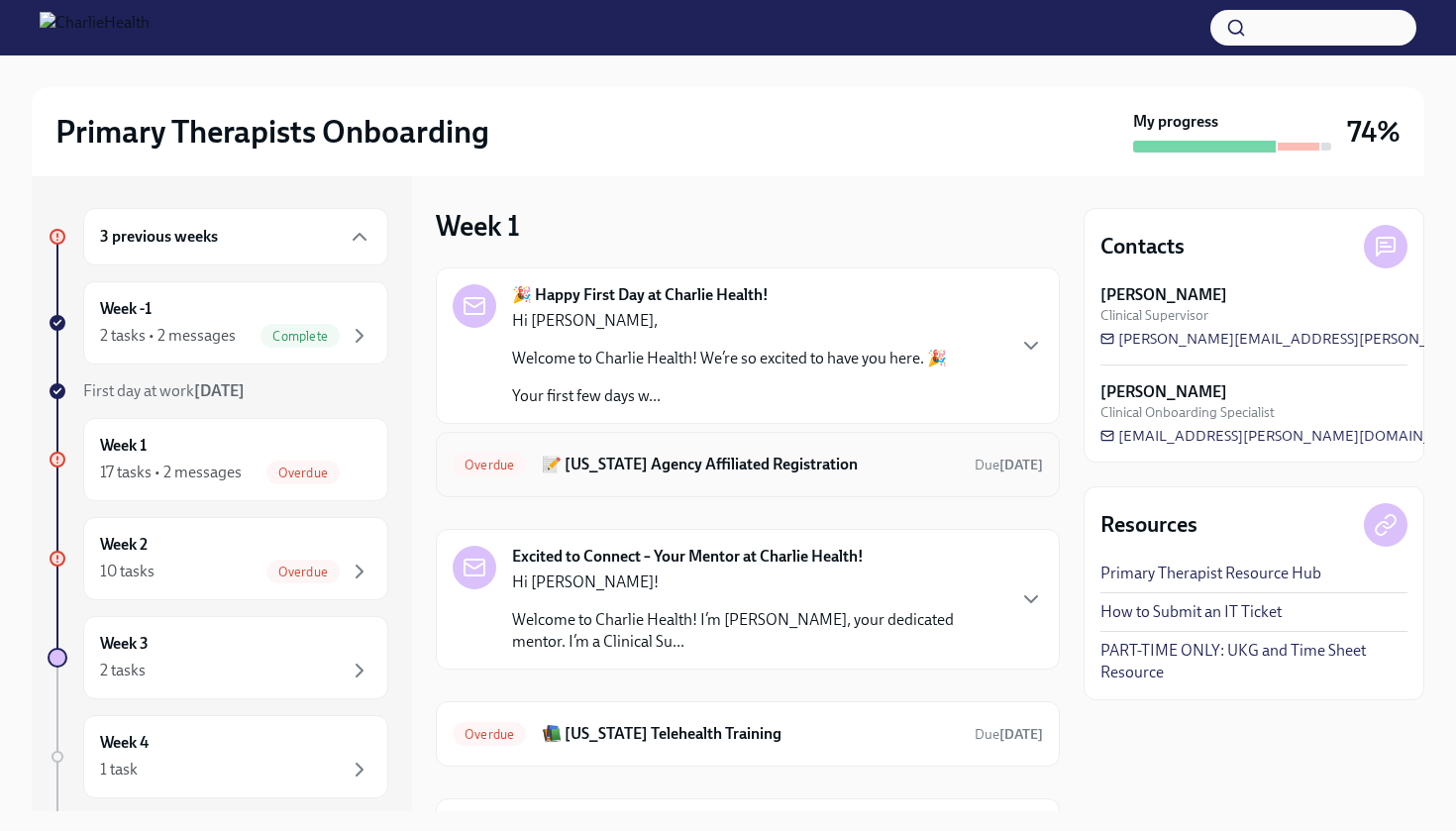 click on "Overdue 📝 Washington Agency Affiliated Registration Due  12 days ago" at bounding box center [748, 465] 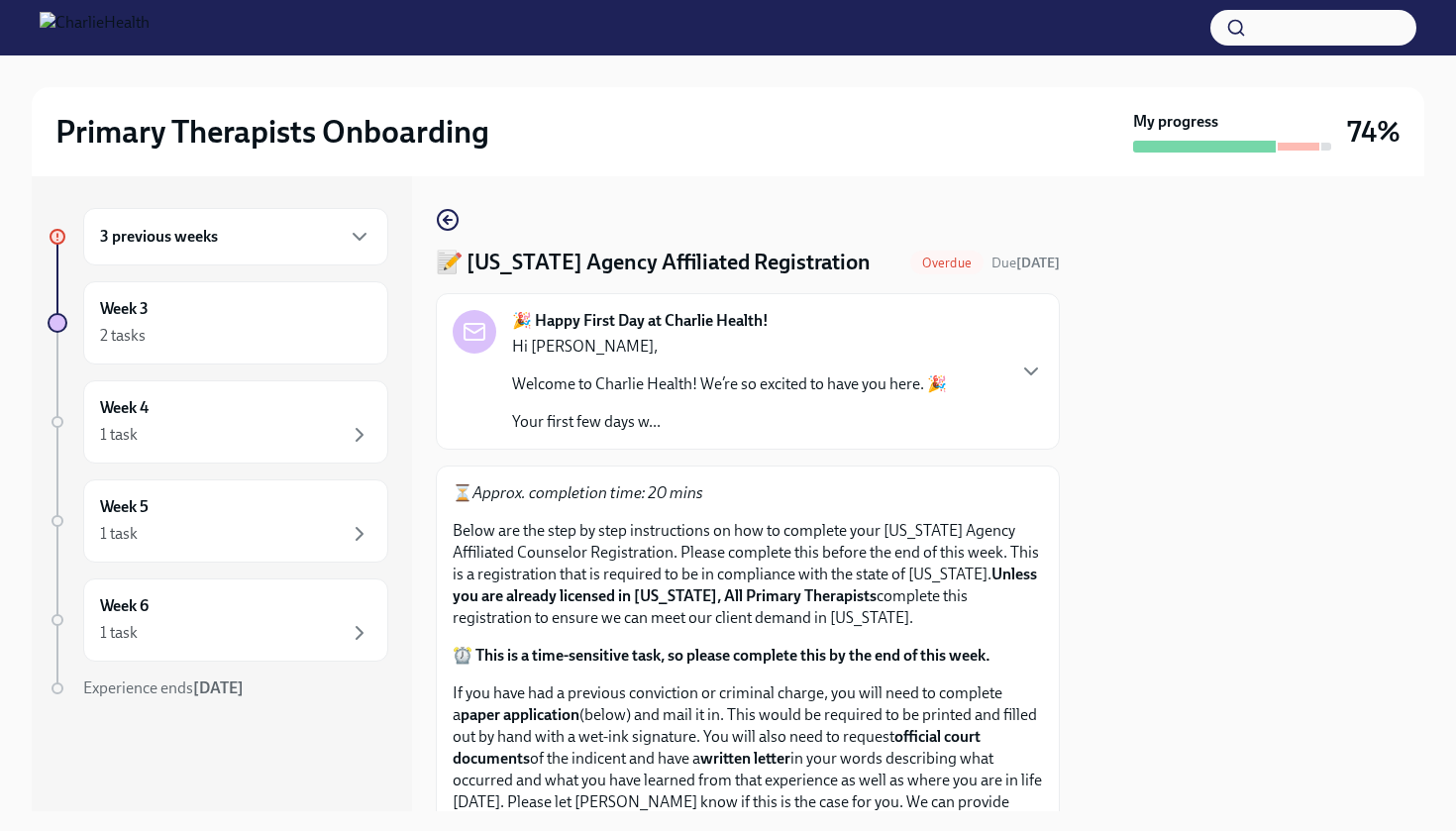 click on "⏳  Approx. completion time: 20 mins
Below are the step by step instructions on how to complete your Washington Agency Affiliated Counselor Registration. Please complete this before the end of this week. This is a registration that is required to be in compliance with the state of Washington.  Unless you are already licensed in Washington, All Primary Therapists  complete this registration to ensure we can meet our client demand in Washington.
⏰ This is a time-sensitive task, so please complete this by the end of this week.
If you have had a previous conviction or criminal charge, you will need to complete a  paper application  (below) and mail it in. This would be required to be printed and filled out by hand with a wet-ink signature. You will also need to request  official court documents  of the indicent and have a  written letter
Please use your legal name as it appears on other licenses or government IDs.
IMPORTANT Note on Security of Sensitive Information
Note: do not" at bounding box center [748, 1173] 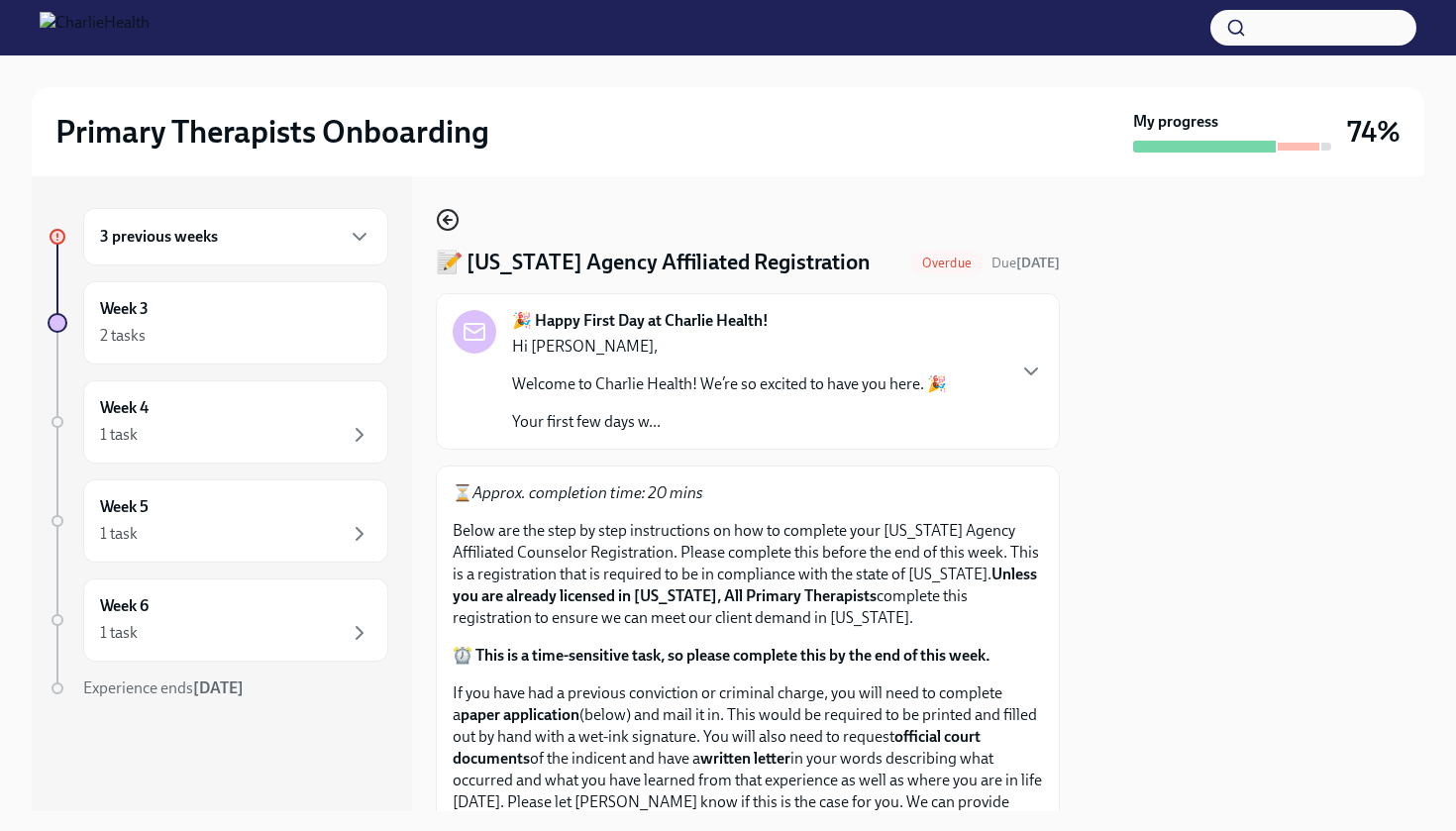 click 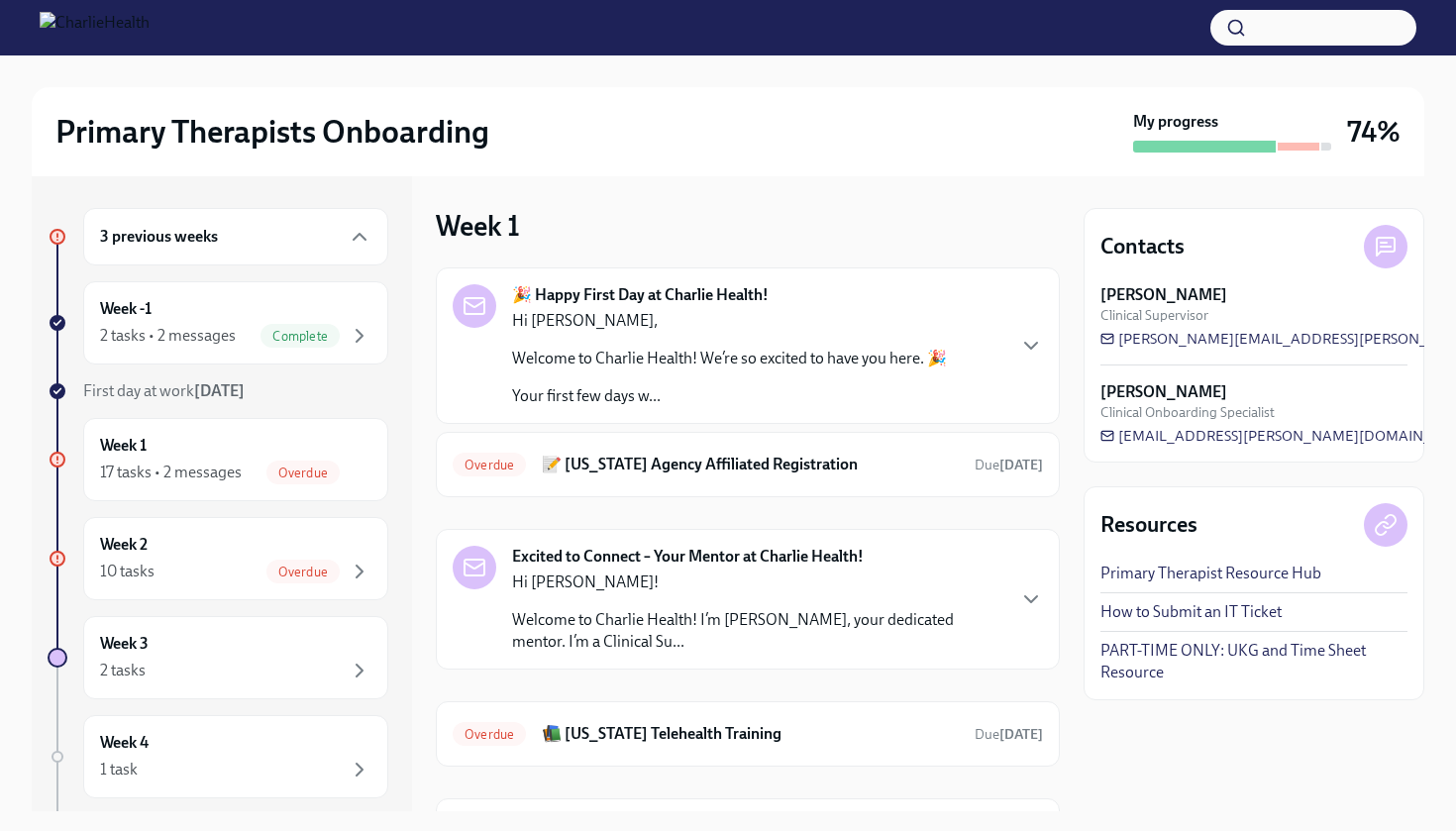 click on "Excited to Connect – Your Mentor at Charlie Health! Hi Anthony!
Welcome to Charlie Health! I’m Alysson Thewes, your dedicated mentor. I’m a Clinical Su..." at bounding box center (748, 599) 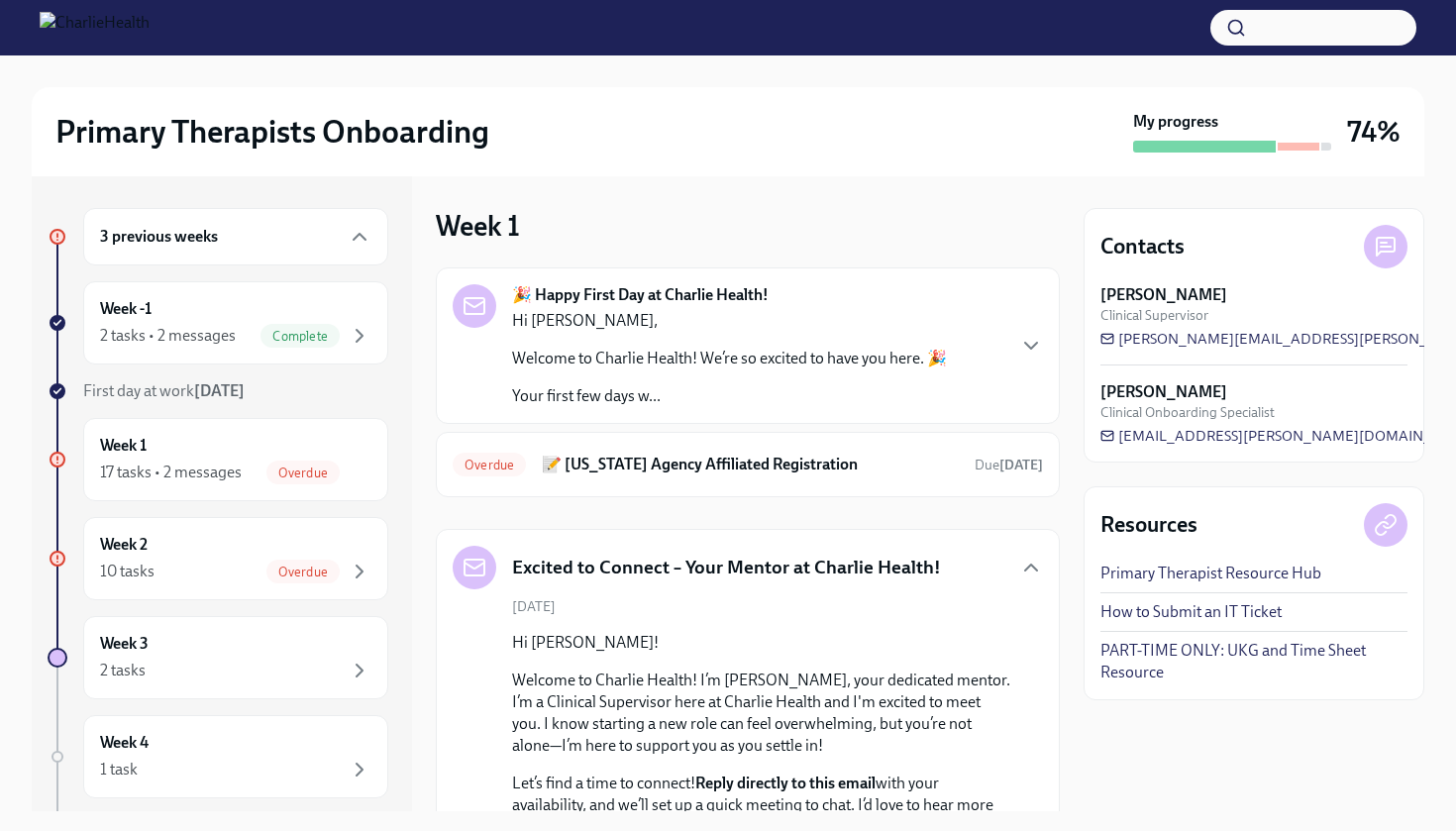 click on "Hi Anthony!
Welcome to Charlie Health! I’m Alysson Thewes, your dedicated mentor. I’m a Clinical Supervisor here at Charlie Health and I'm excited to meet you. I know starting a new role can feel overwhelming, but you’re not alone—I’m here to support you as you settle in!
Let’s find a time to connect!  Reply directly to this email  with your availability, and we’ll set up a quick meeting to chat. I’d love to hear more about you and help you feel confident in your first few weeks.
Looking forward to meeting you soon!
Best,
Alysson Thewes
📩 alysson.thewes@charliehealth.com
💬 Slack: Alysson Thewes" at bounding box center [762, 805] 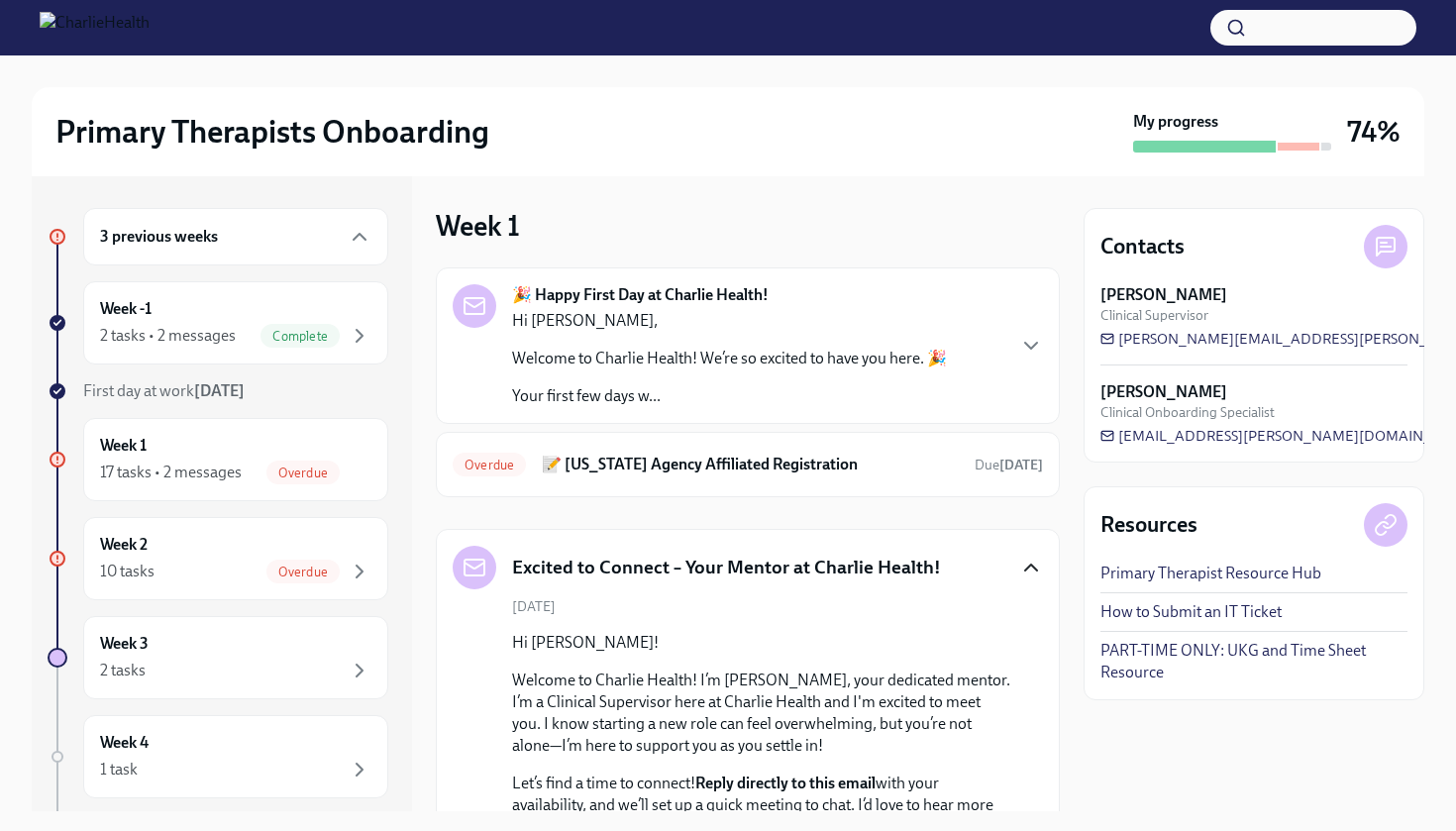 click 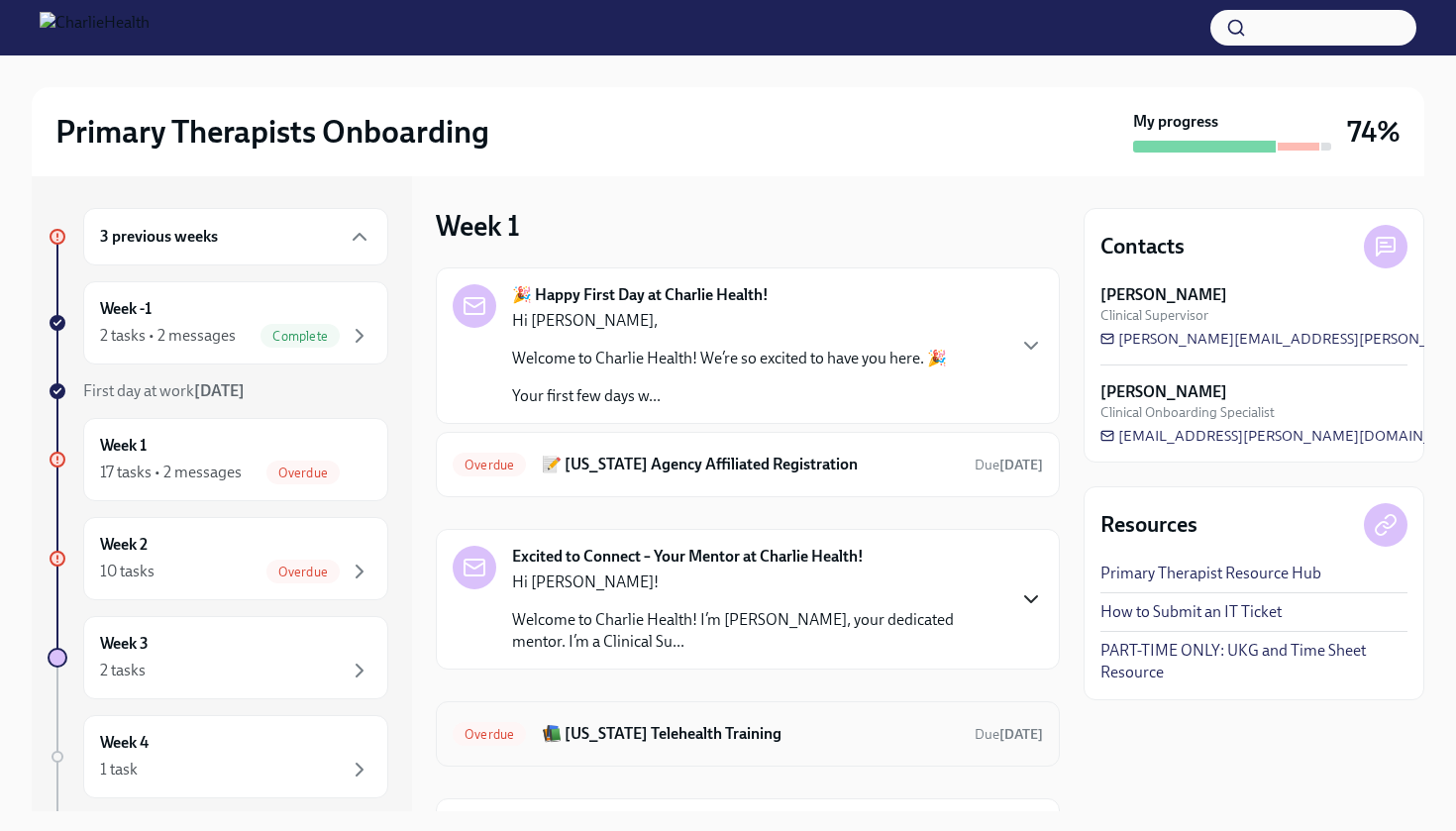 click on "📚 [US_STATE] Telehealth Training" at bounding box center [750, 734] 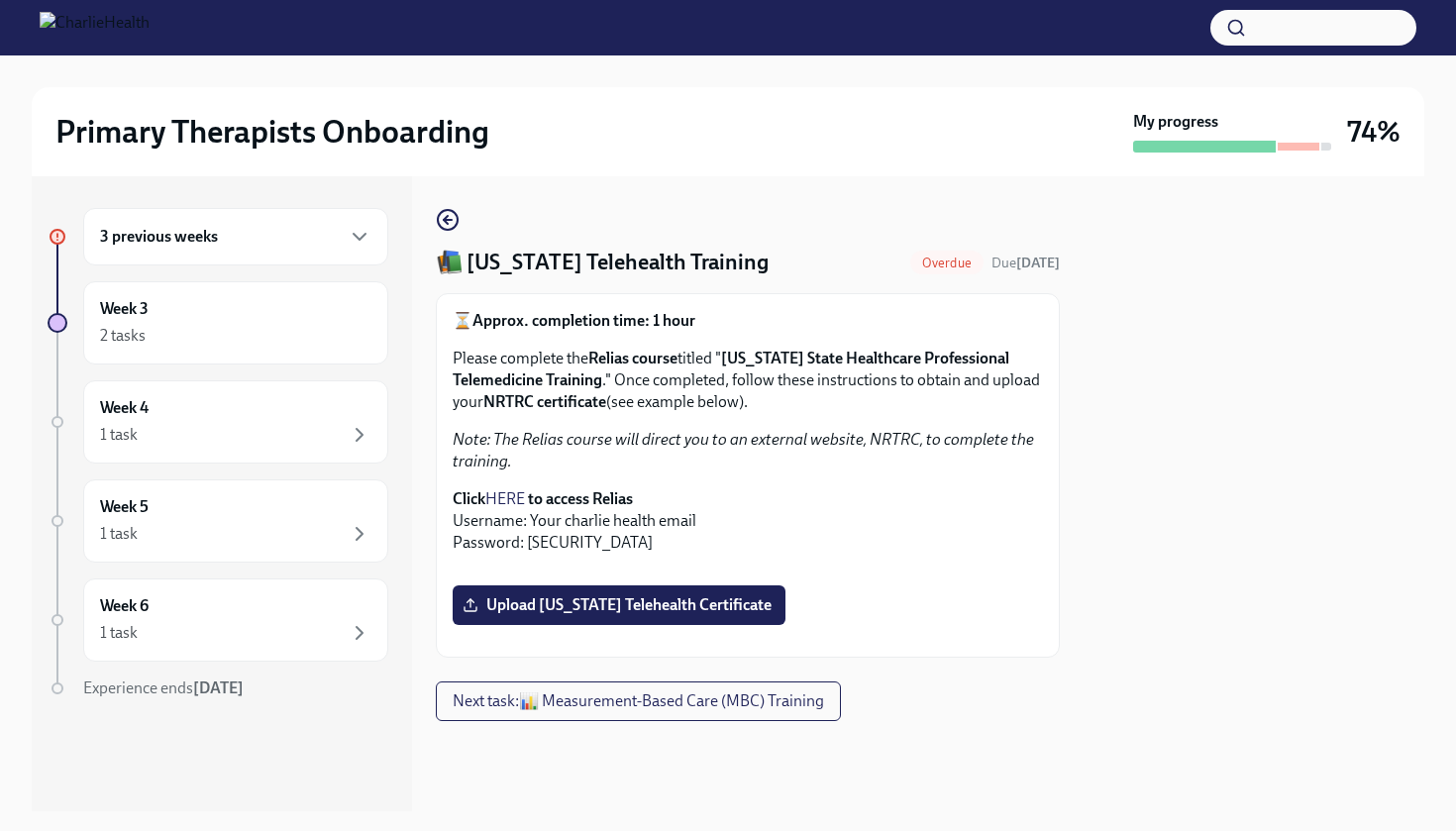 click on "Click  HERE    to access Relias
Username: Your charlie health email
Password: [SECURITY_DATA]" at bounding box center (748, 521) 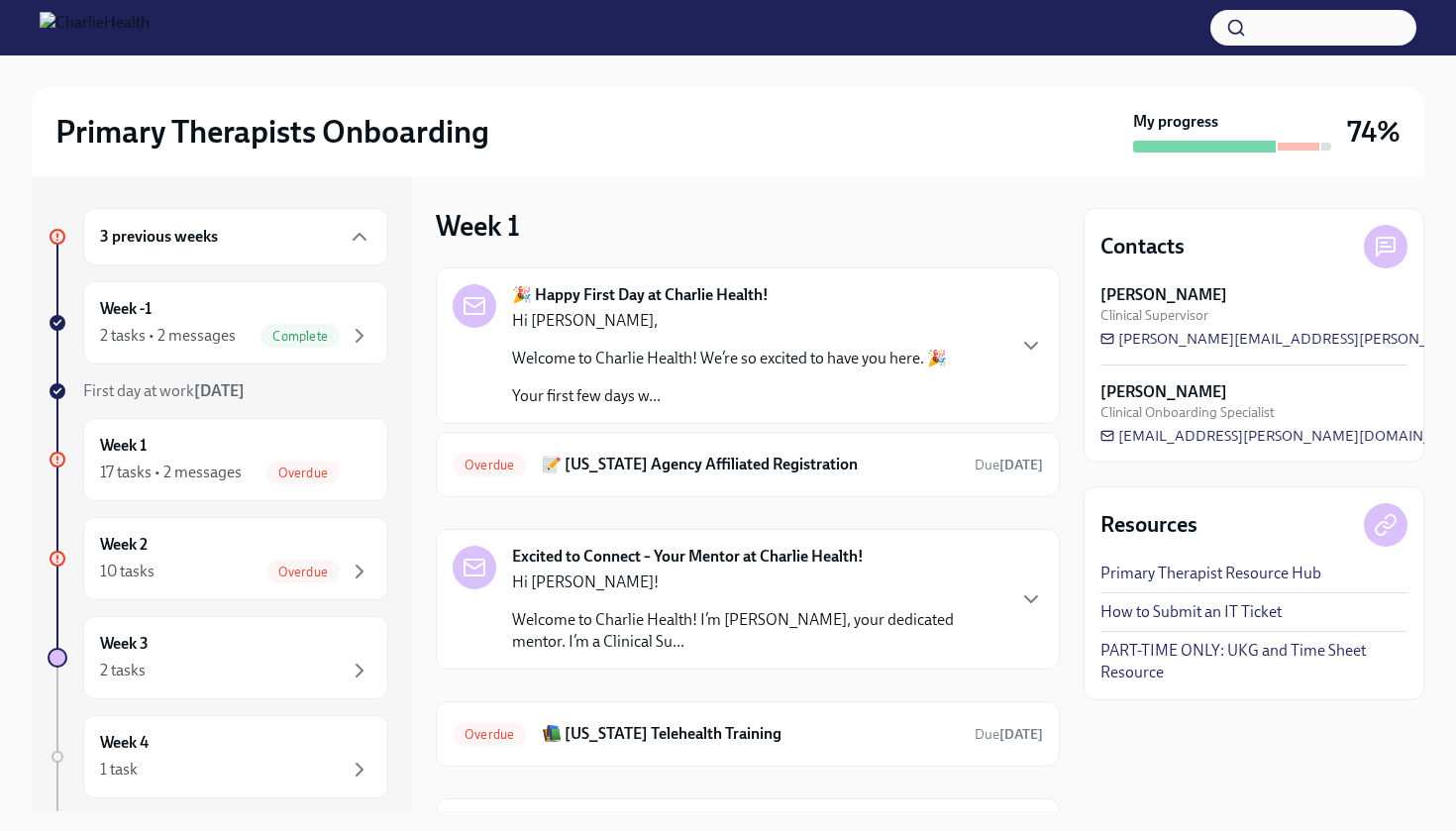 click on "🎉 Happy First Day at Charlie Health! Hi Anthony,
Welcome to Charlie Health! We’re so excited to have you here. 🎉
Your first few days w... Overdue 📝 Washington Agency Affiliated Registration Due  12 days ago Excited to Connect – Your Mentor at Charlie Health! Hi Anthony!
Welcome to Charlie Health! I’m Alysson Thewes, your dedicated mentor. I’m a Clinical Su... Overdue 📚 Washington Telehealth Training Due  5 days ago Overdue 📊 Measurement-Based Care (MBC) Training Due  10 days ago" at bounding box center (748, 566) 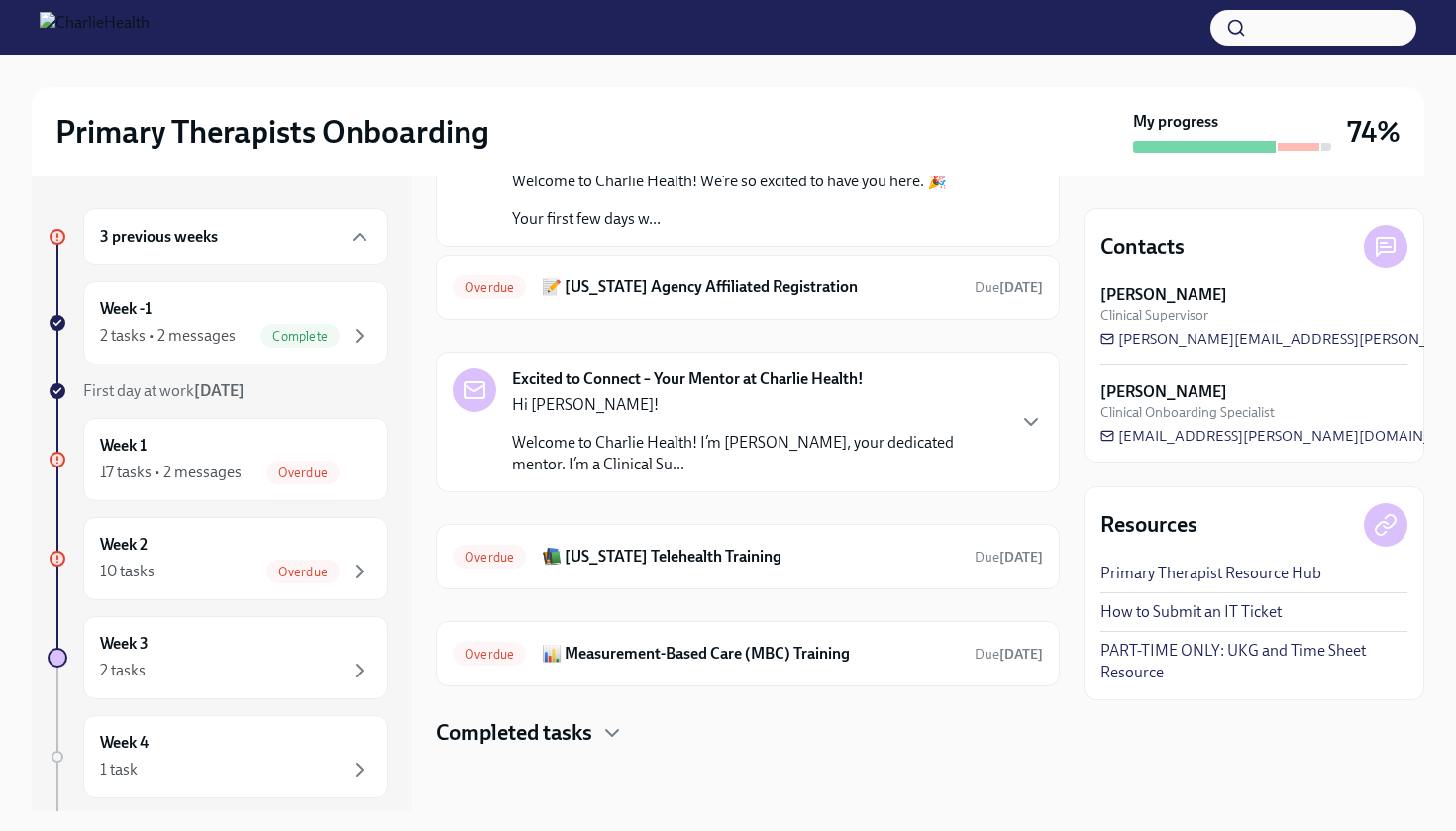 scroll, scrollTop: 186, scrollLeft: 0, axis: vertical 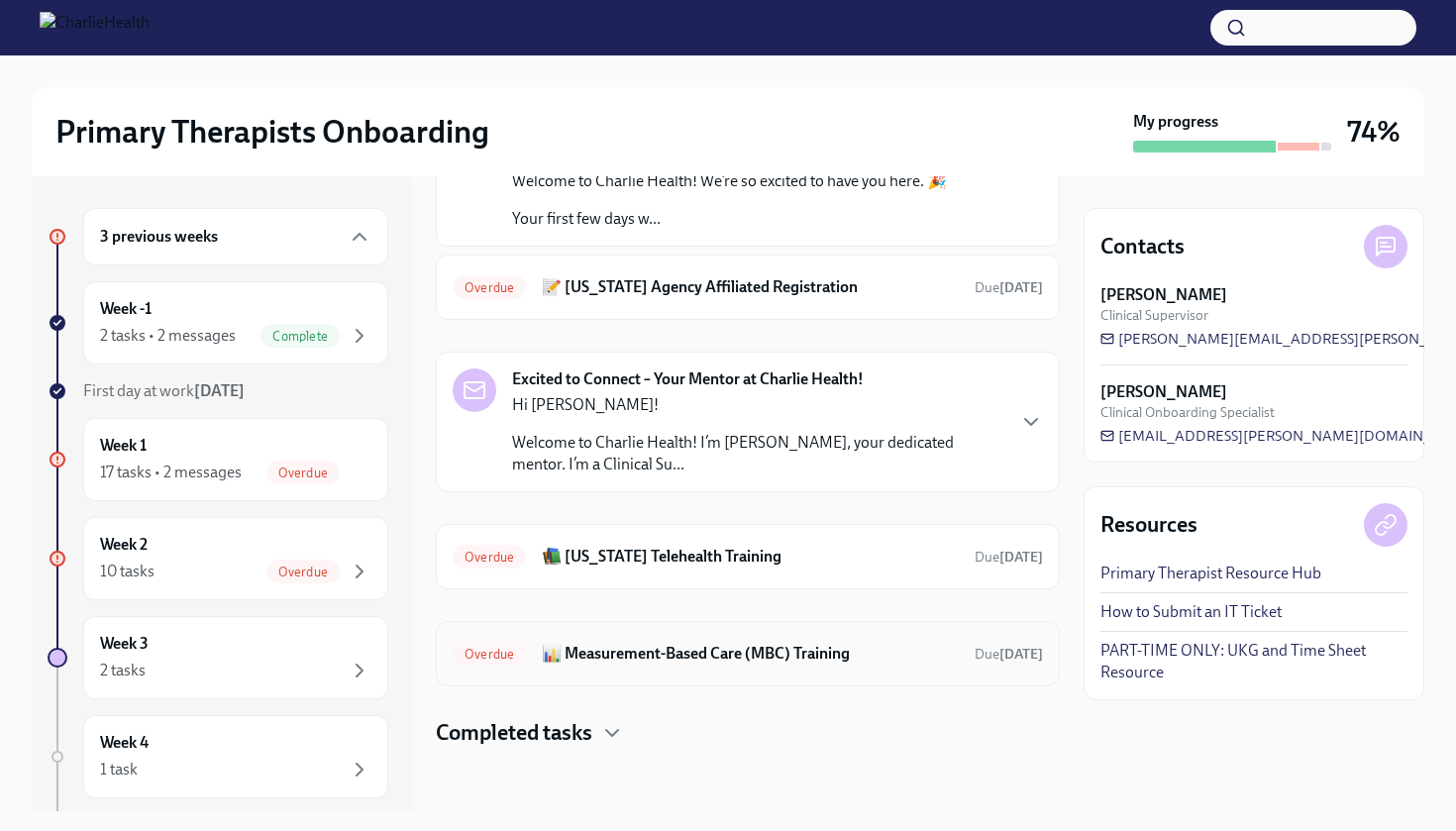 click on "📊 Measurement-Based Care (MBC) Training" at bounding box center [750, 654] 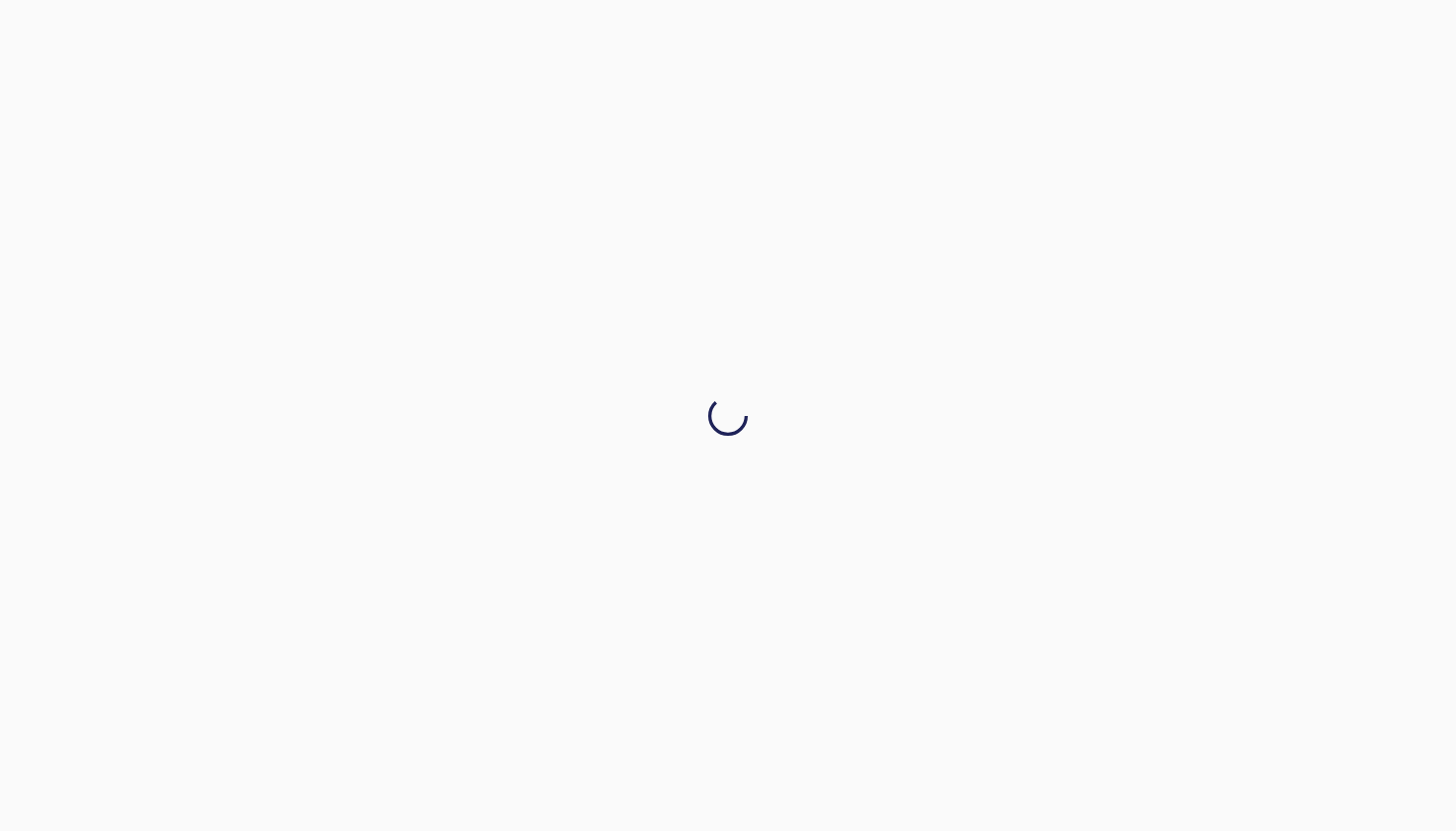 click at bounding box center [728, 415] 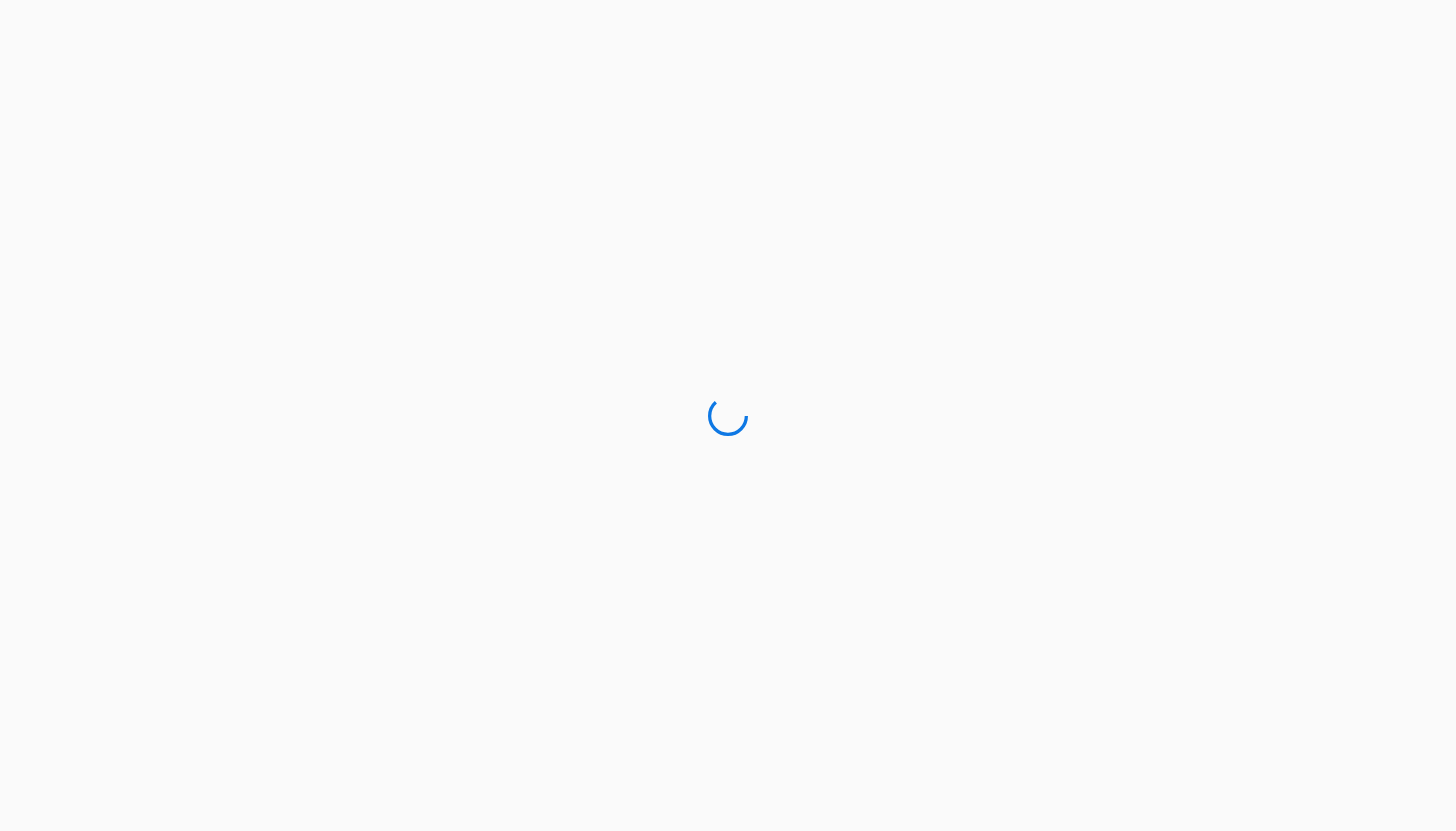 scroll, scrollTop: 0, scrollLeft: 0, axis: both 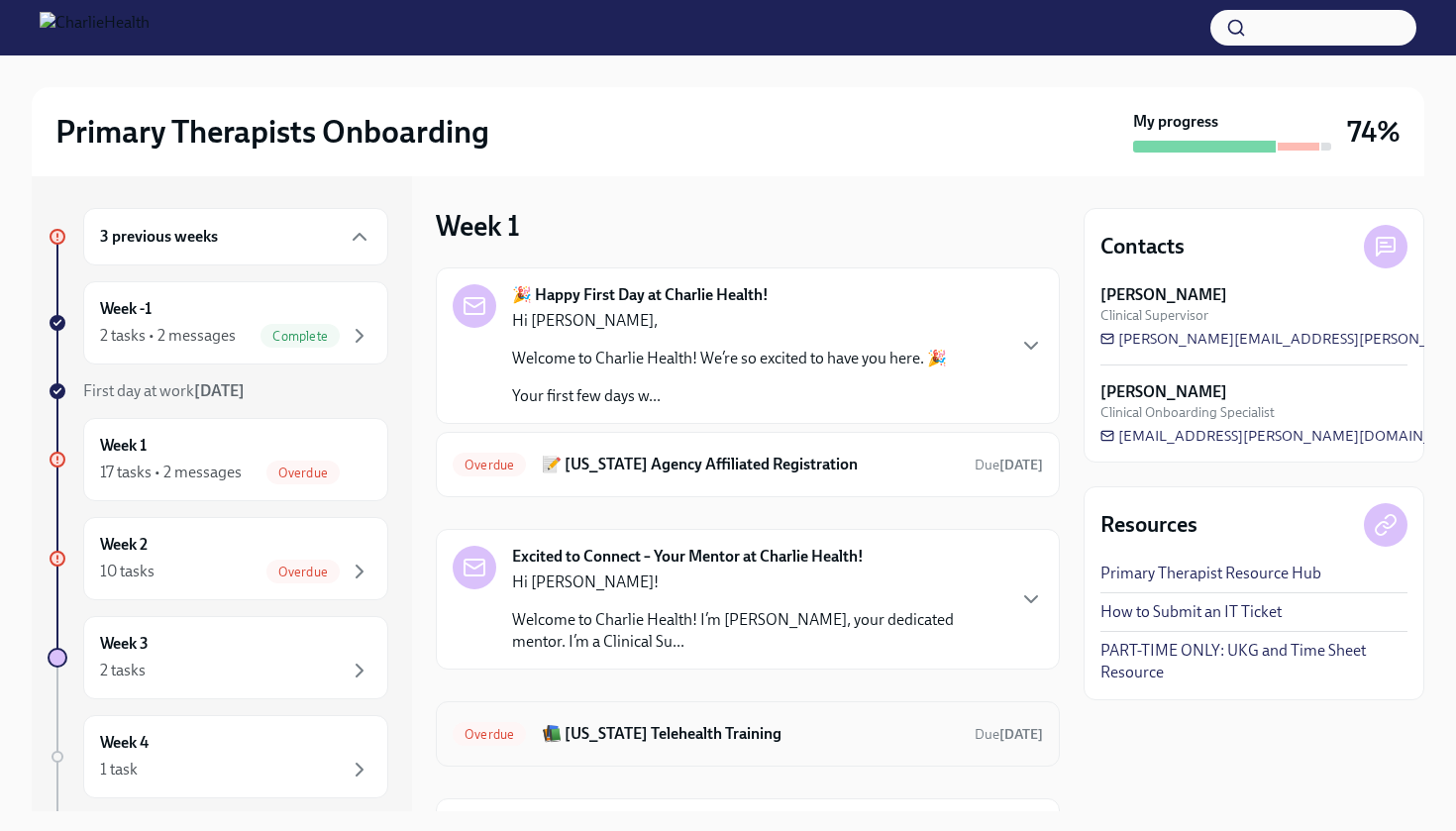 click on "📚 [US_STATE] Telehealth Training" at bounding box center (750, 734) 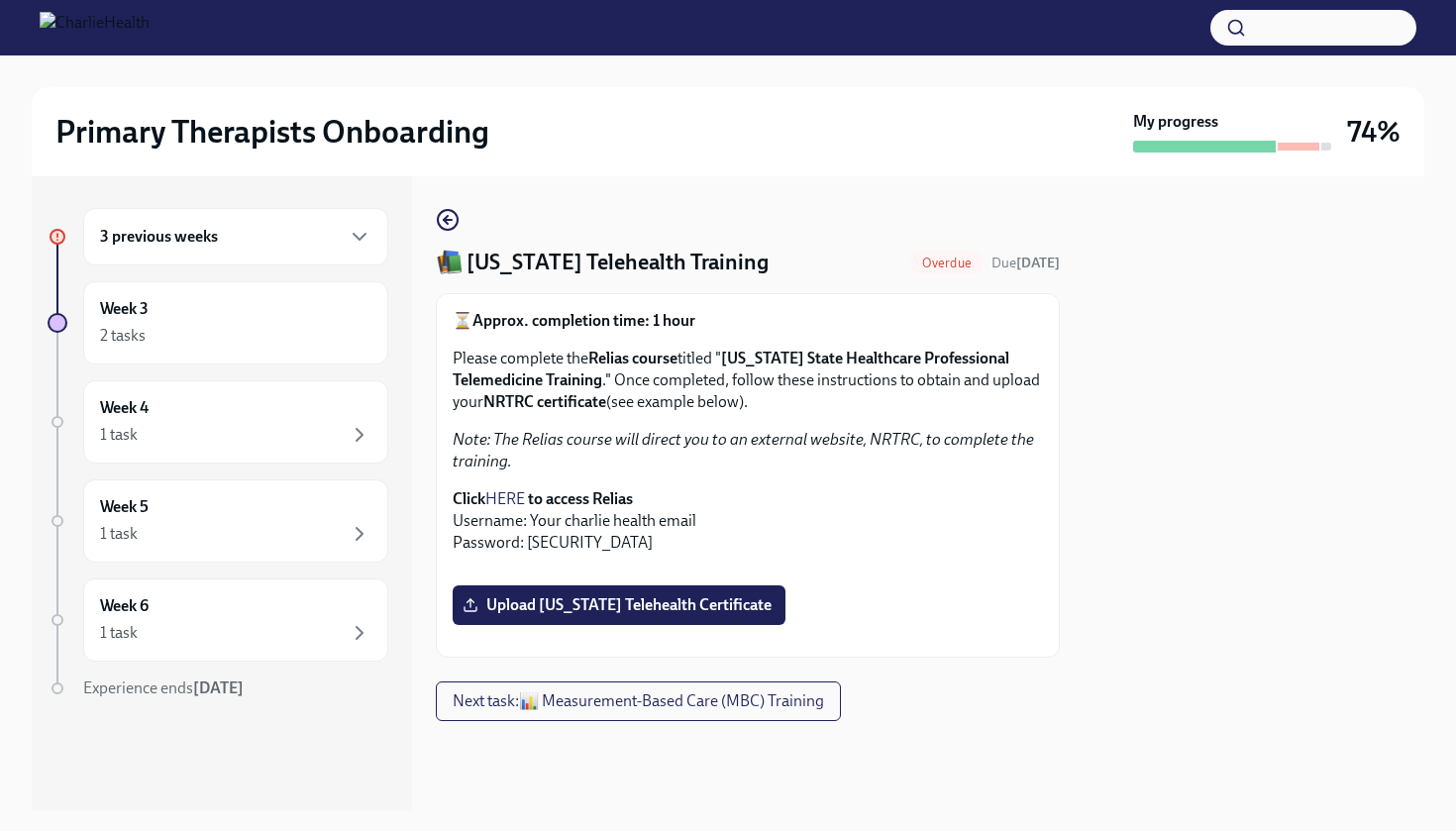 click on "HERE" at bounding box center (505, 498) 